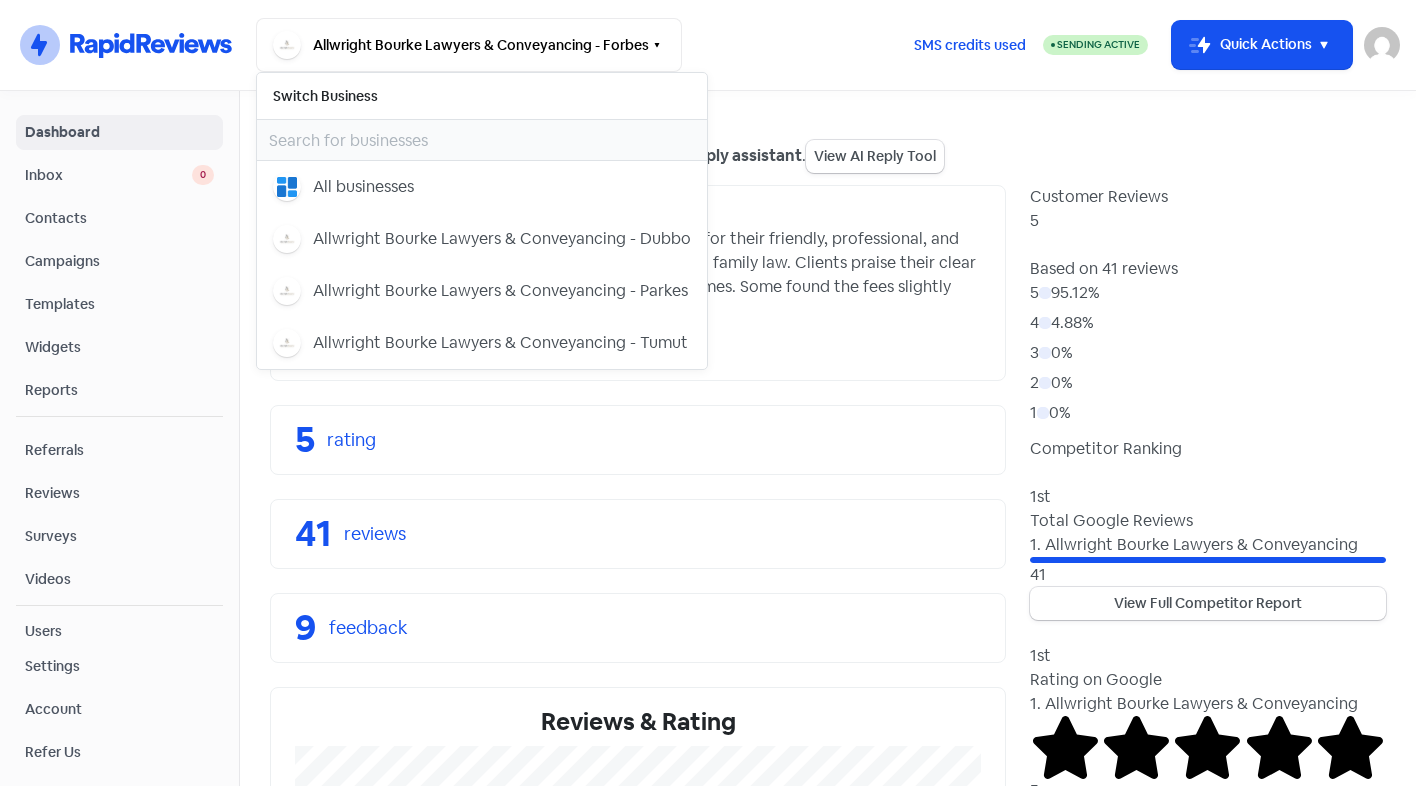 scroll, scrollTop: 0, scrollLeft: 0, axis: both 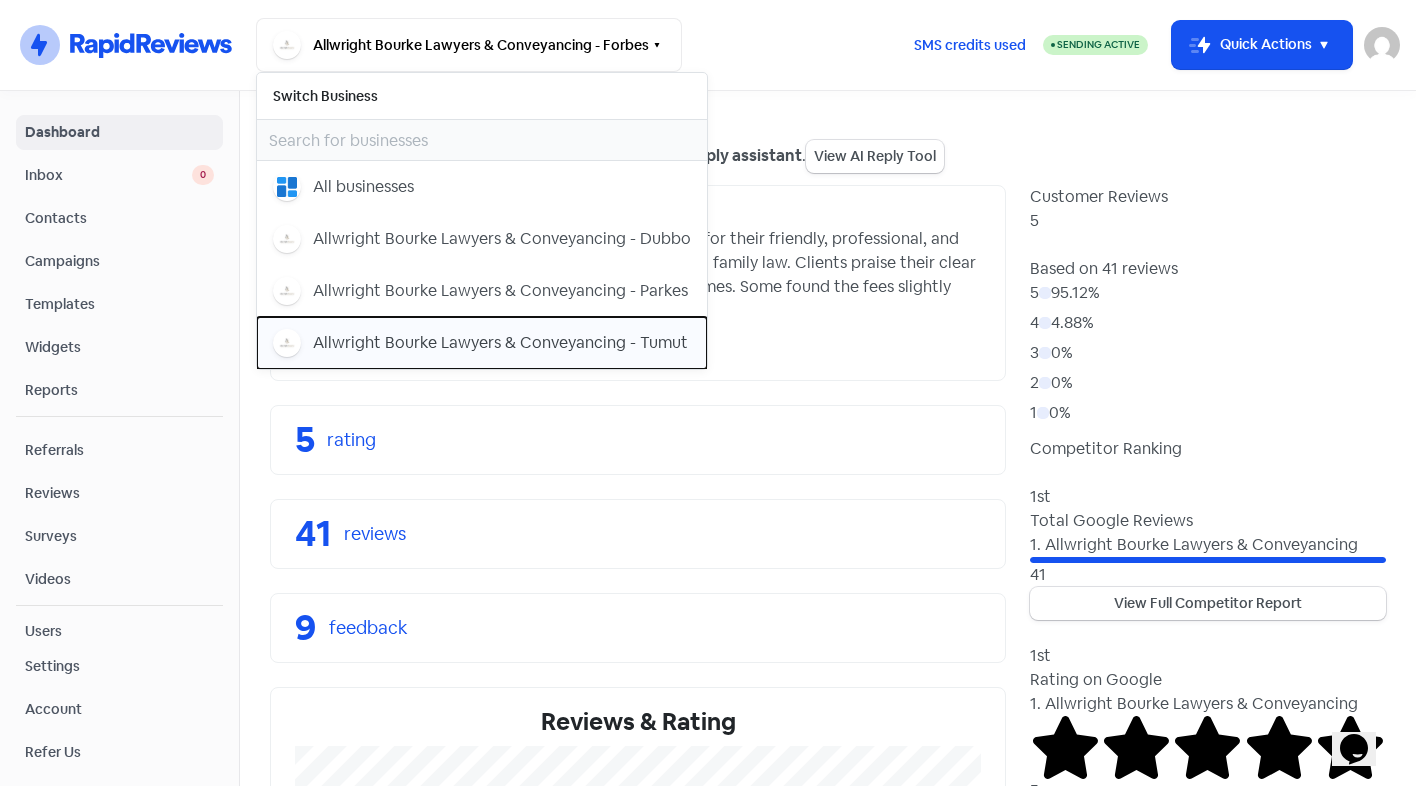 click on "[NAME] - Tumut" at bounding box center [363, 187] 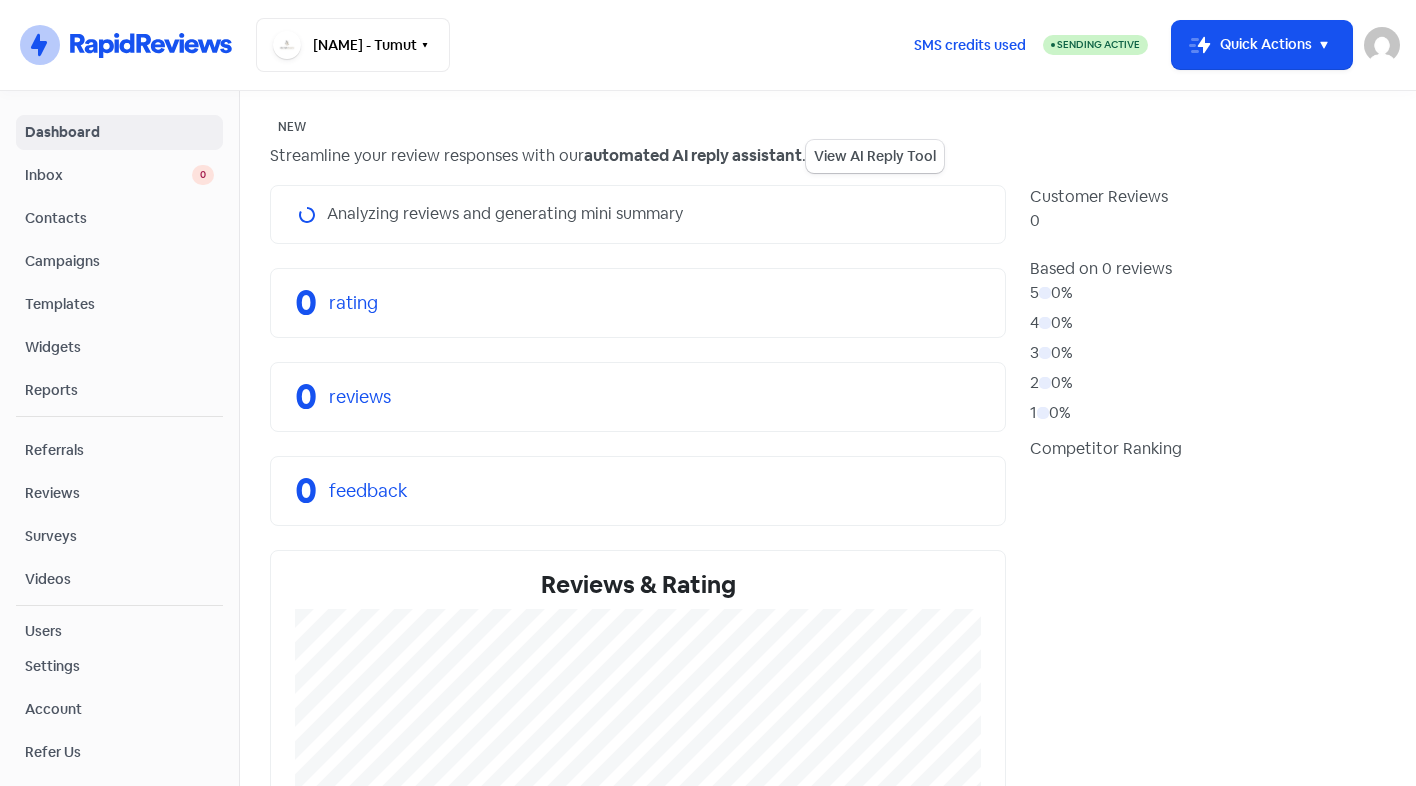 scroll, scrollTop: 0, scrollLeft: 0, axis: both 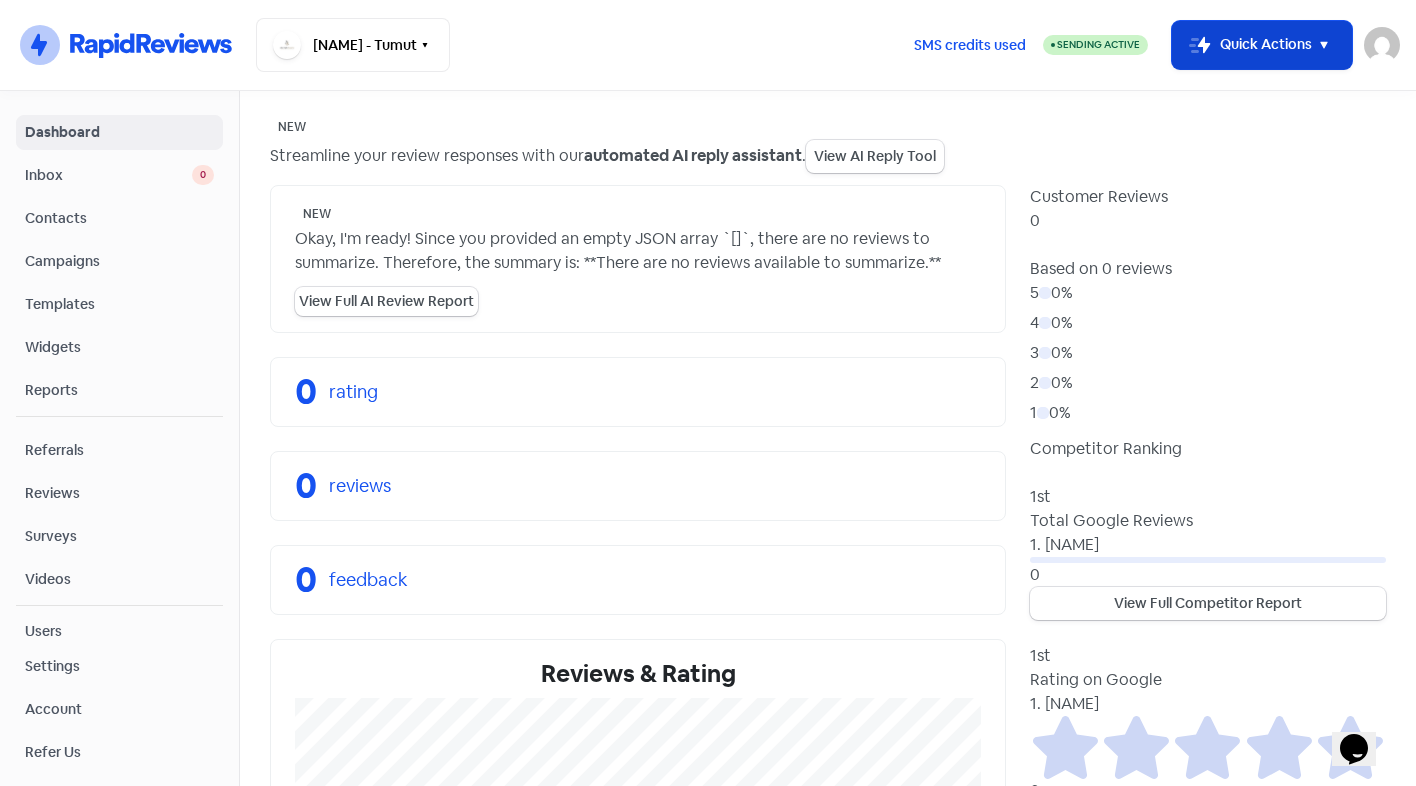 click on "Icon For Thunder-move  Quick Actions" at bounding box center (1262, 45) 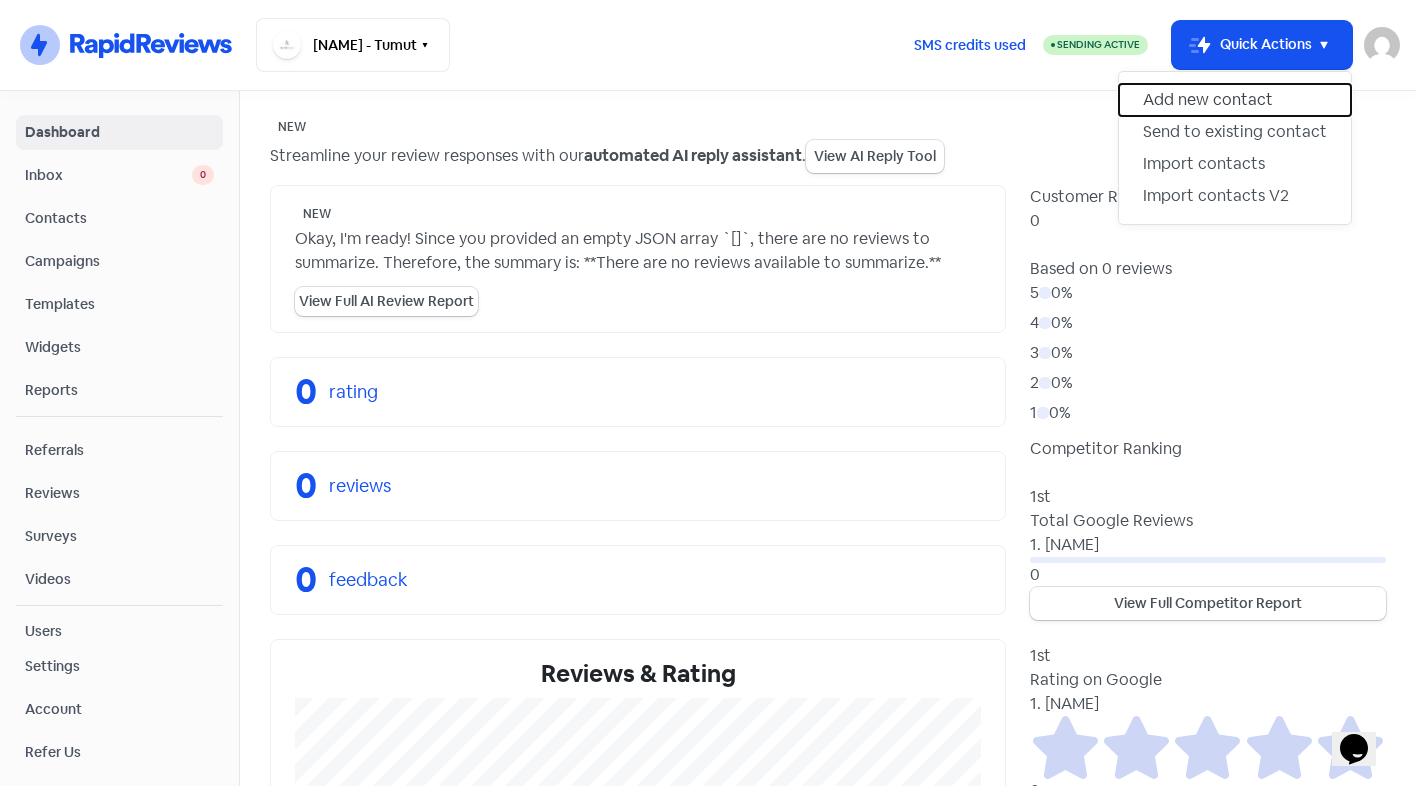 click on "Add new contact" at bounding box center (1235, 100) 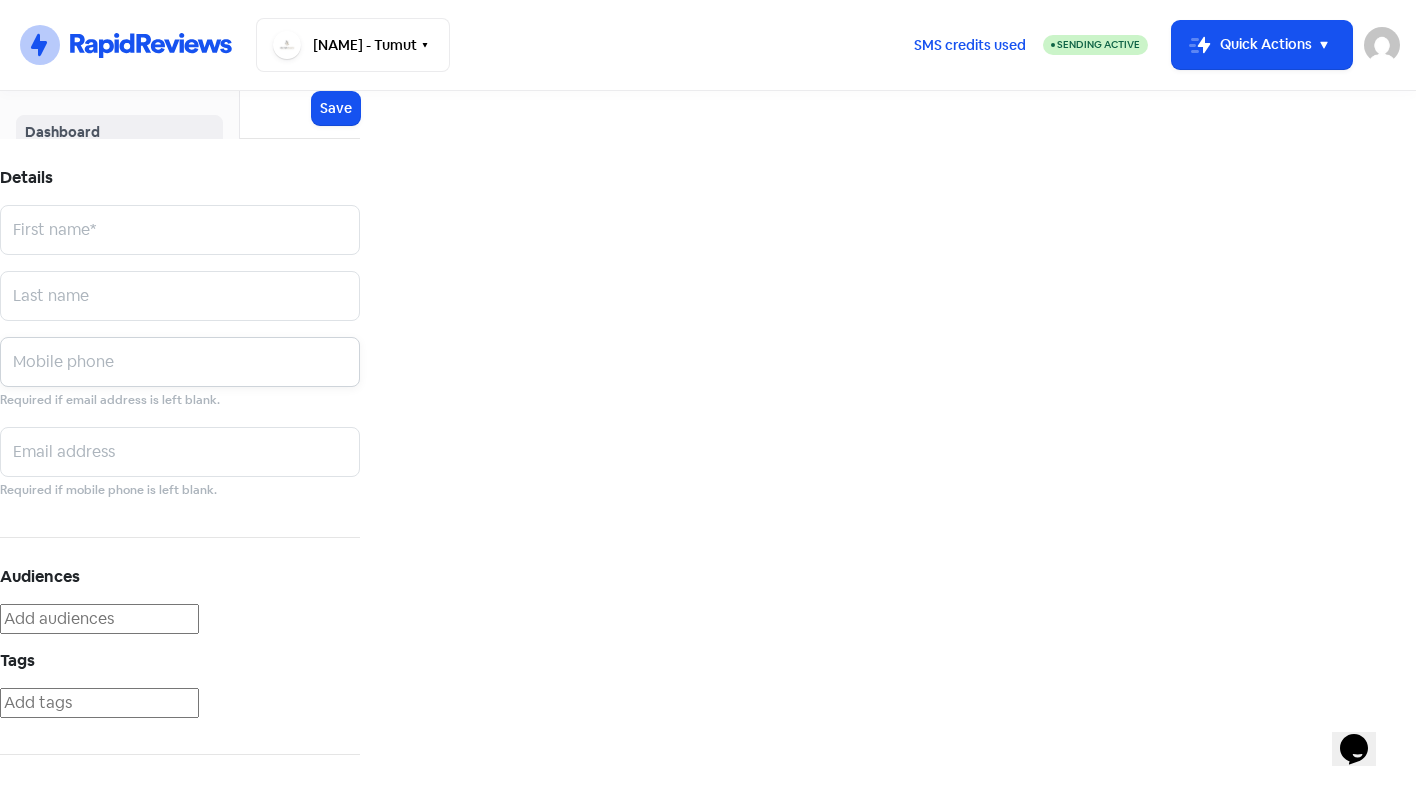 click at bounding box center [180, 230] 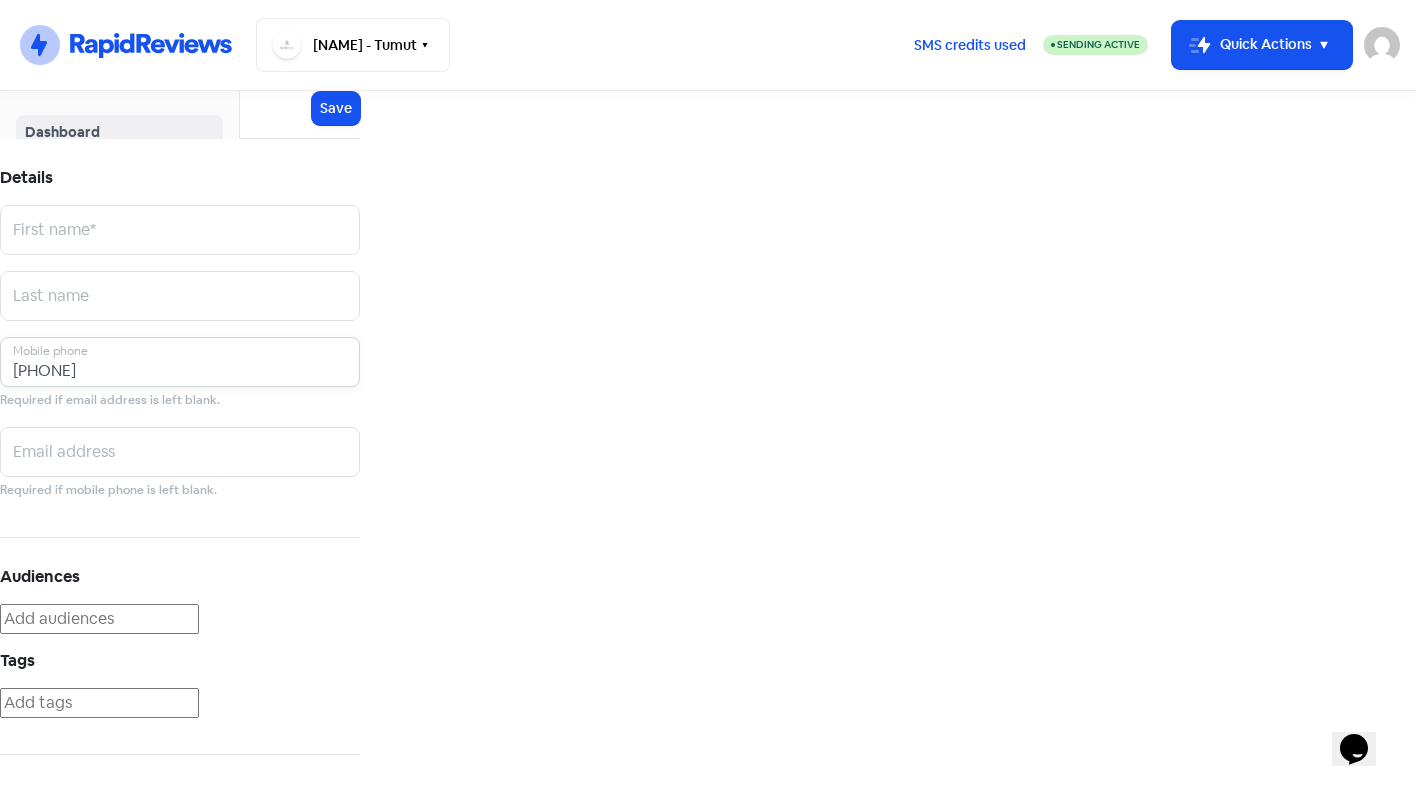 type on "[PHONE]" 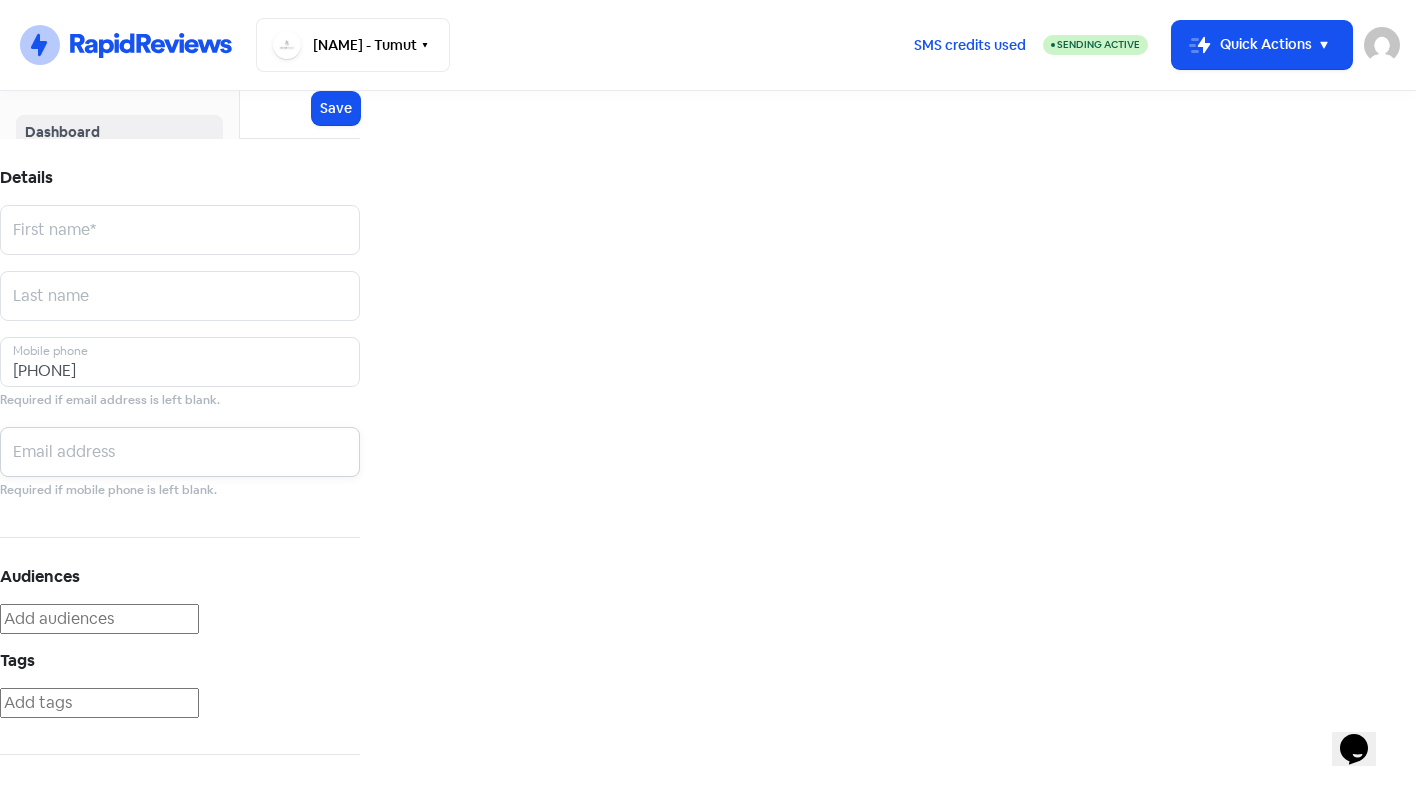click at bounding box center (180, 230) 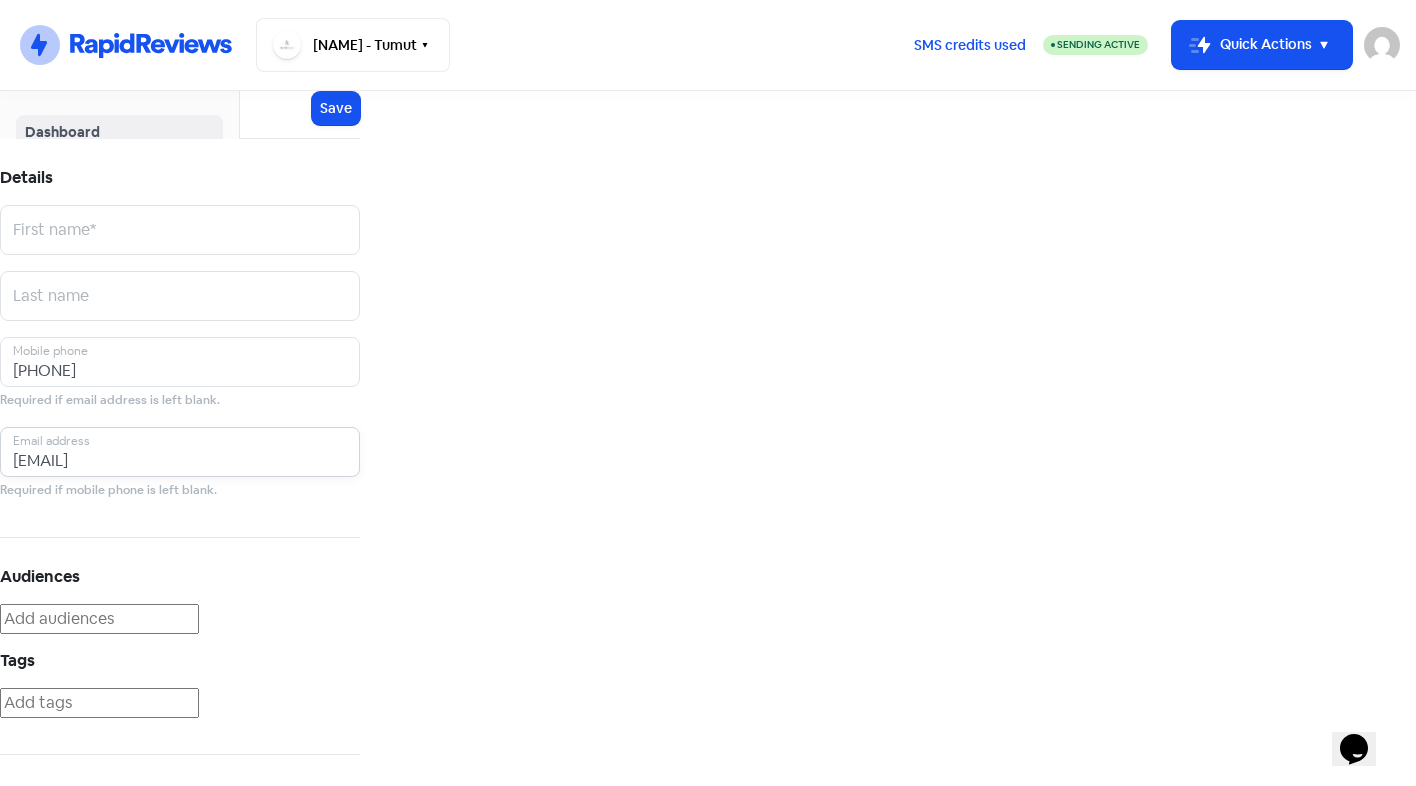 type on "[EMAIL]" 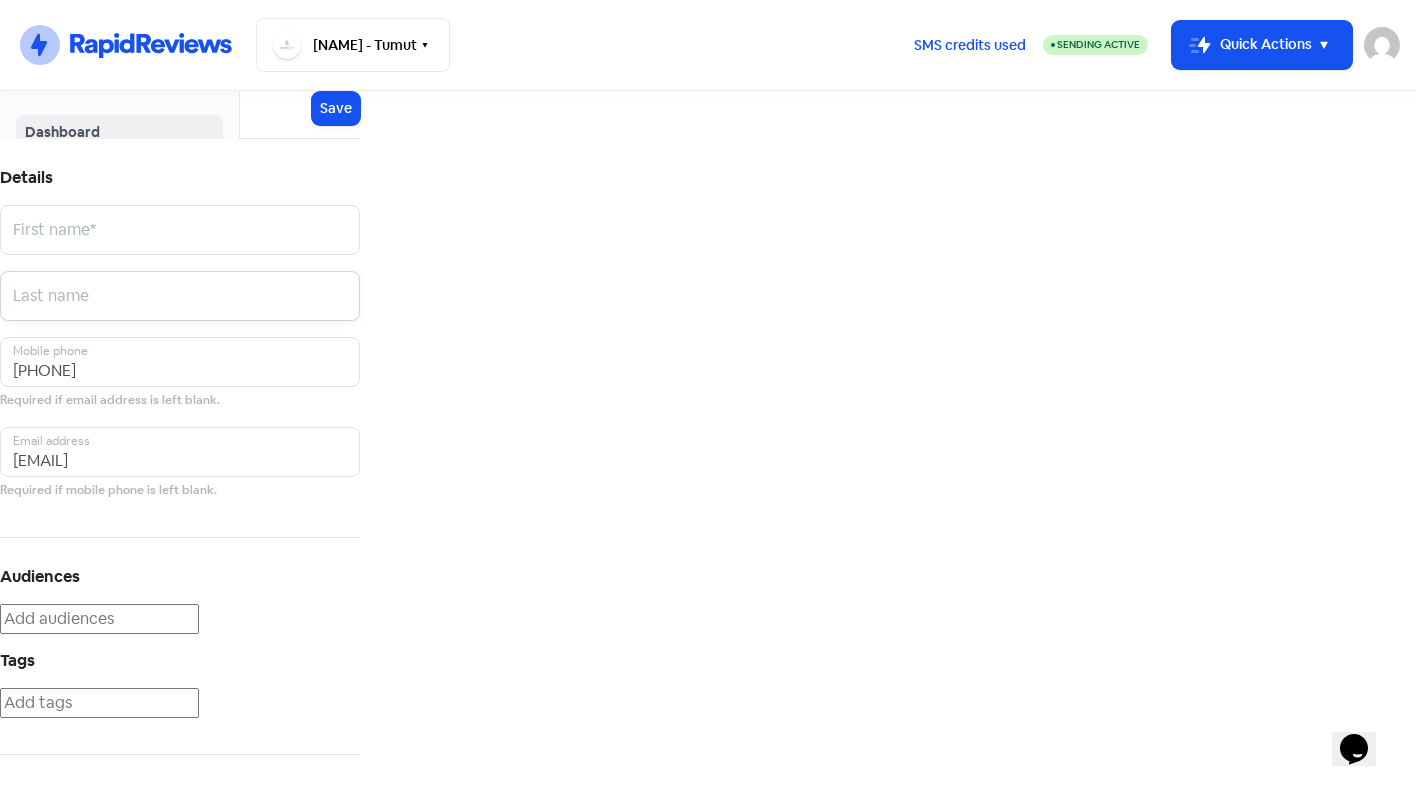 click at bounding box center (180, 230) 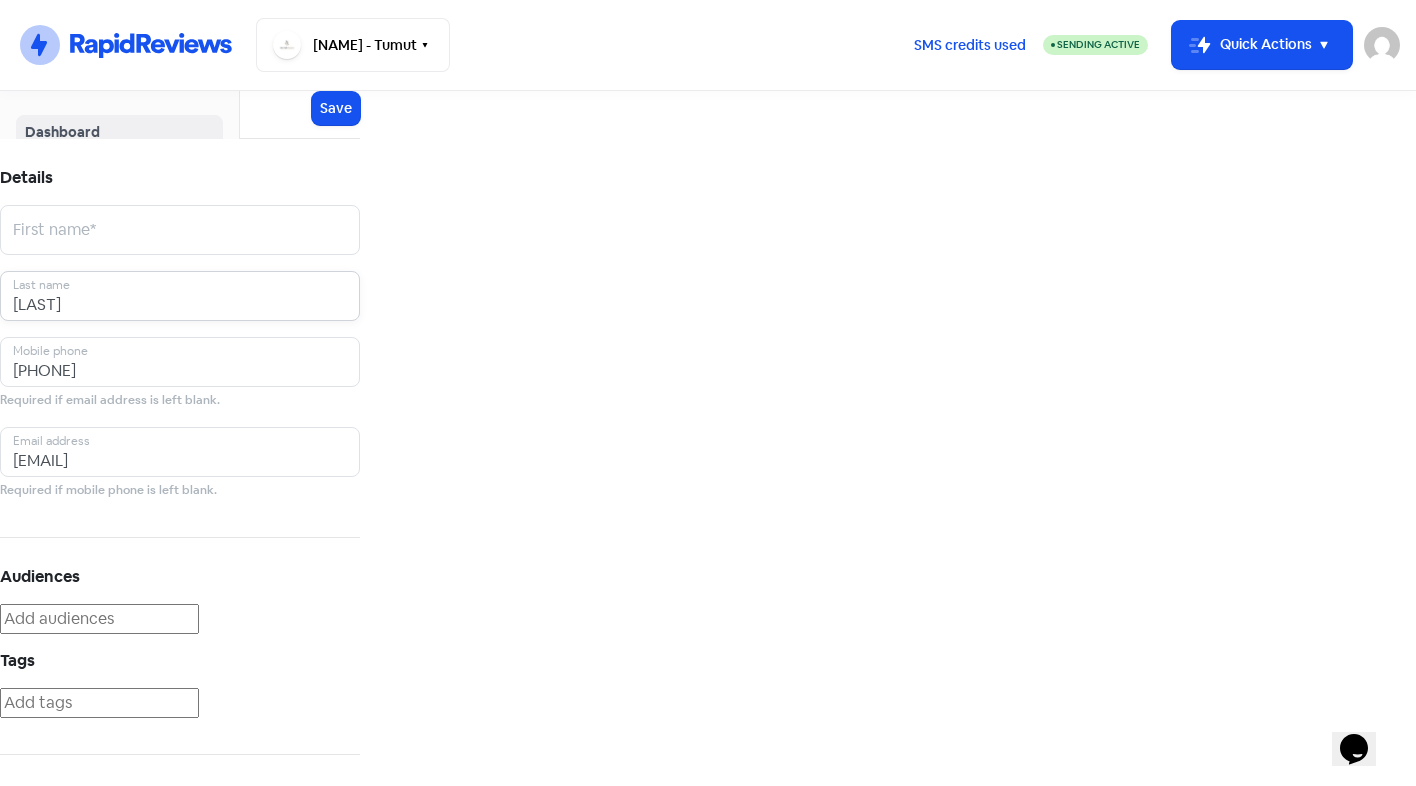 type on "[LAST]" 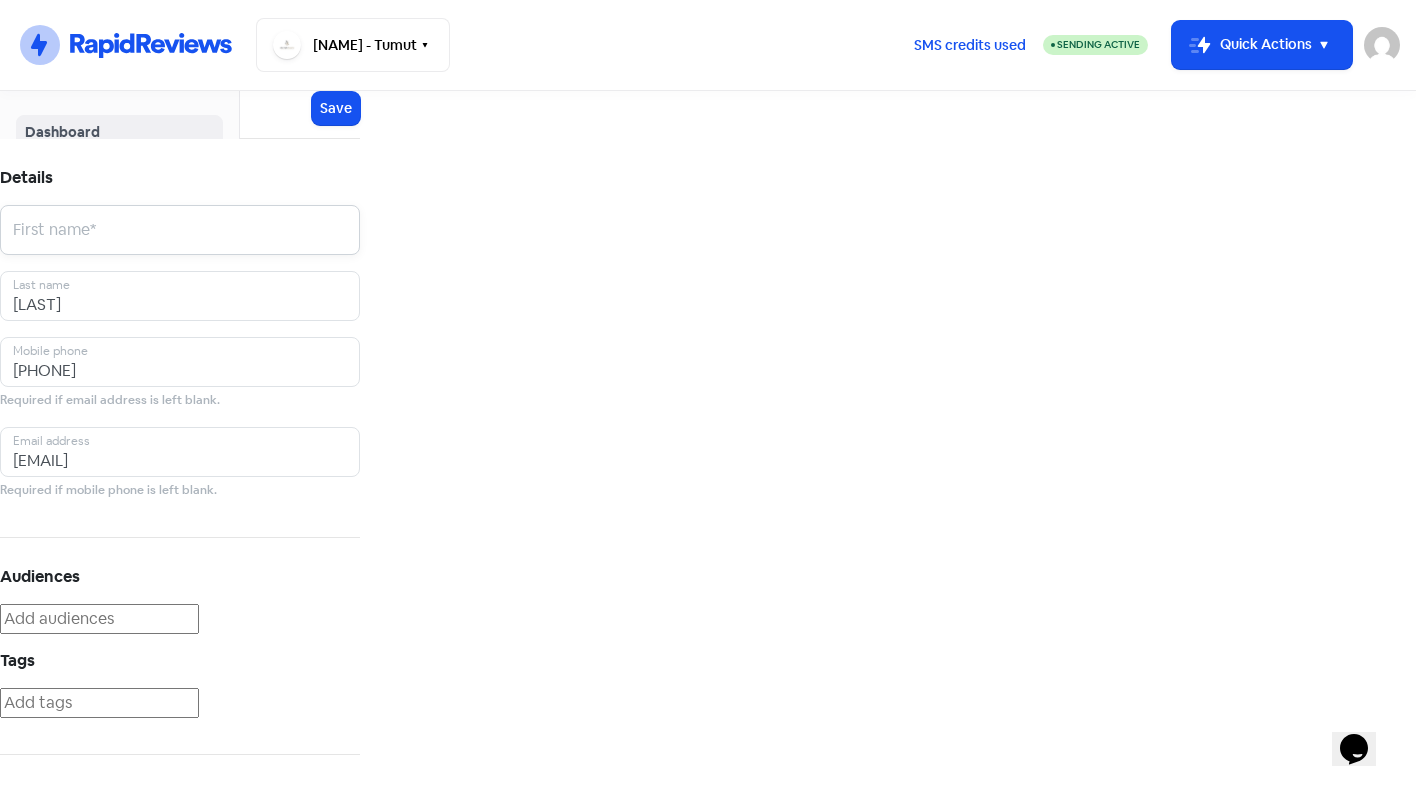 click at bounding box center (180, 230) 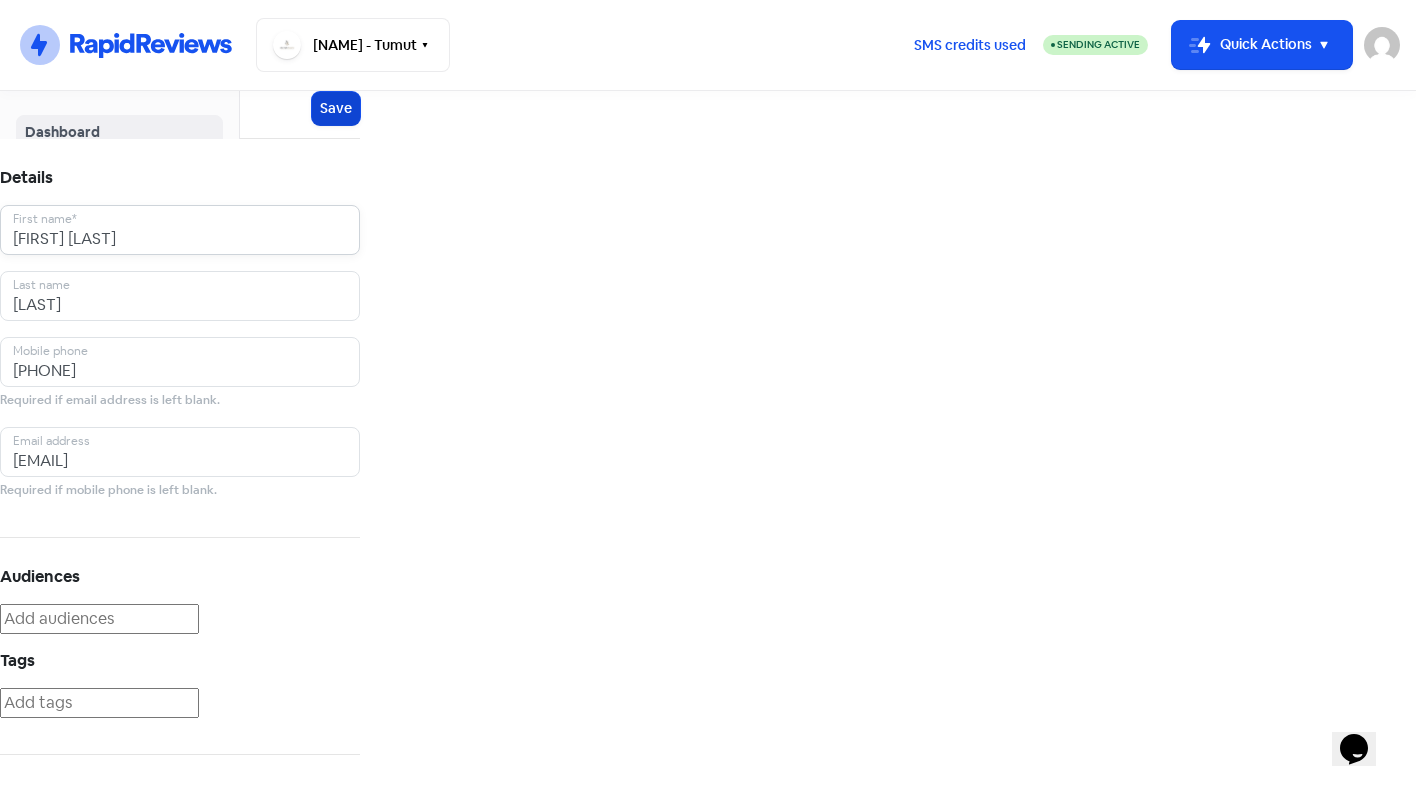type on "[FIRST] [LAST]" 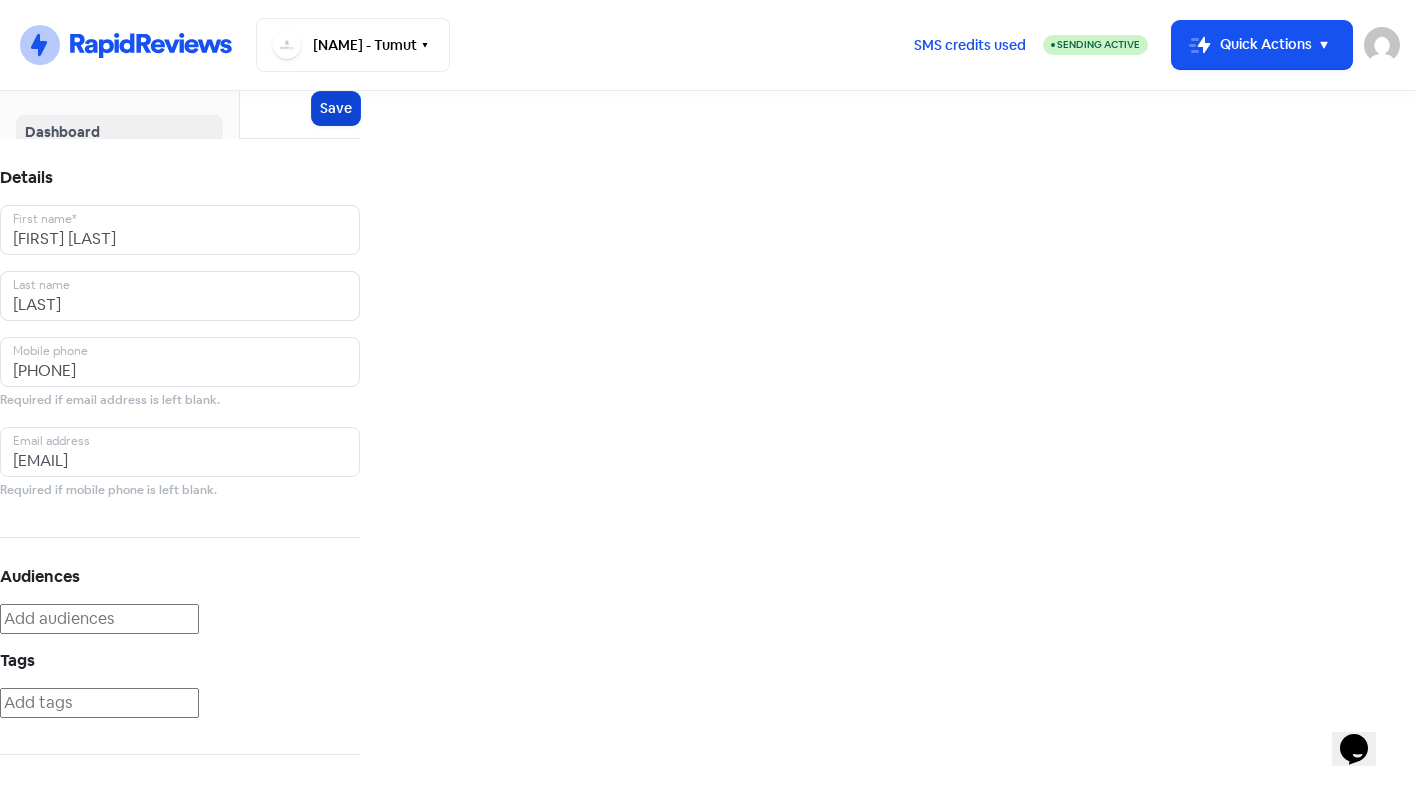 click on "Save" at bounding box center (336, 108) 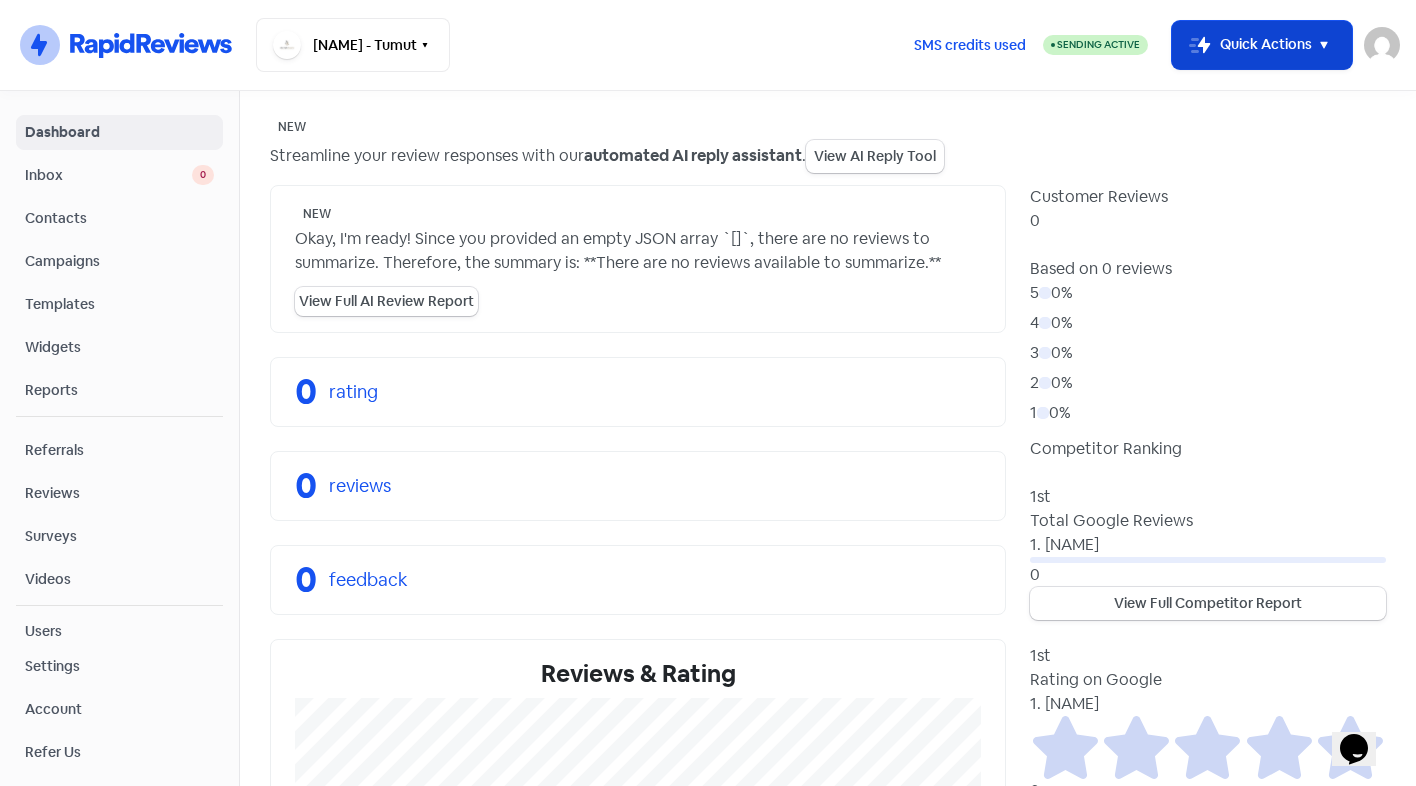click on "Icon For Thunder-move  Quick Actions" at bounding box center (1262, 45) 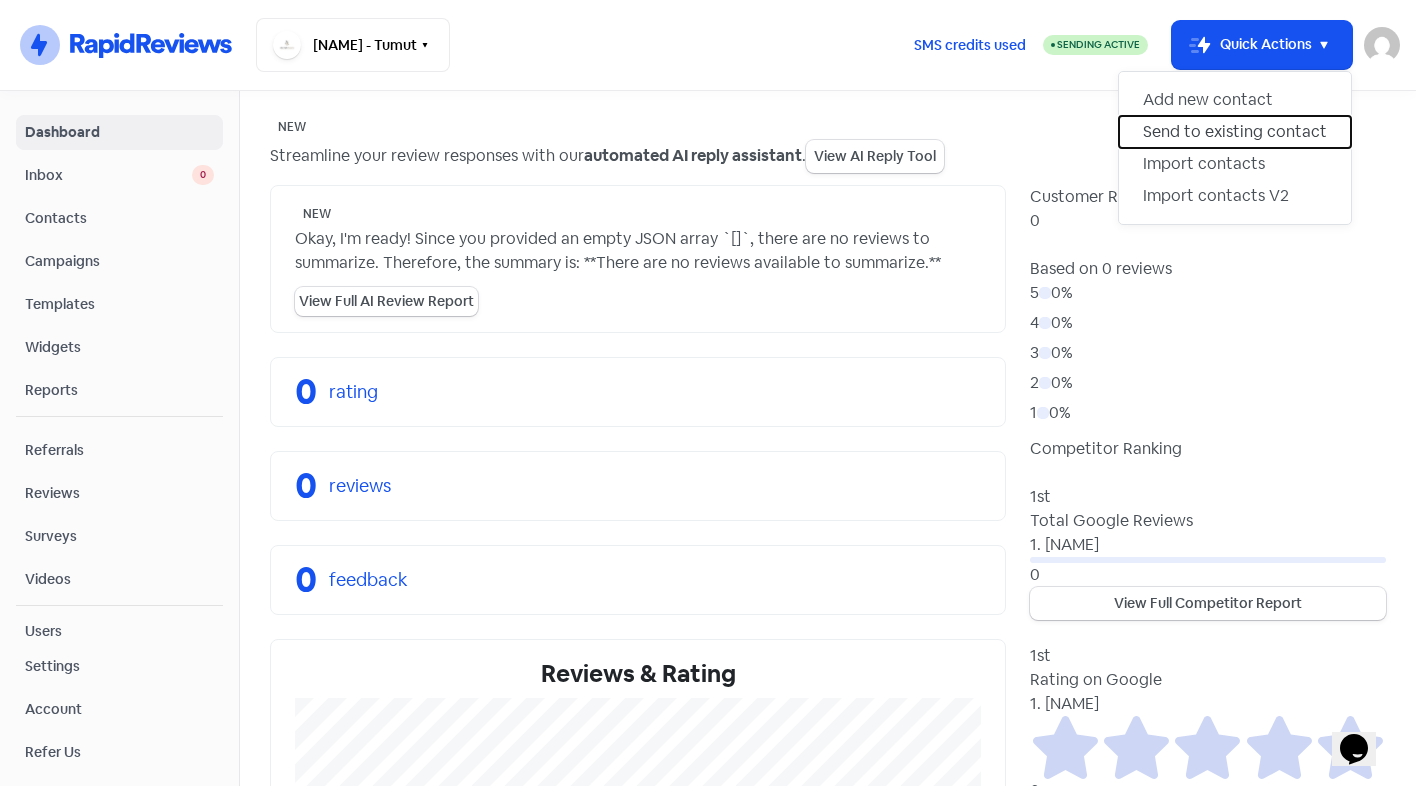 click on "Send to existing contact" at bounding box center [1235, 132] 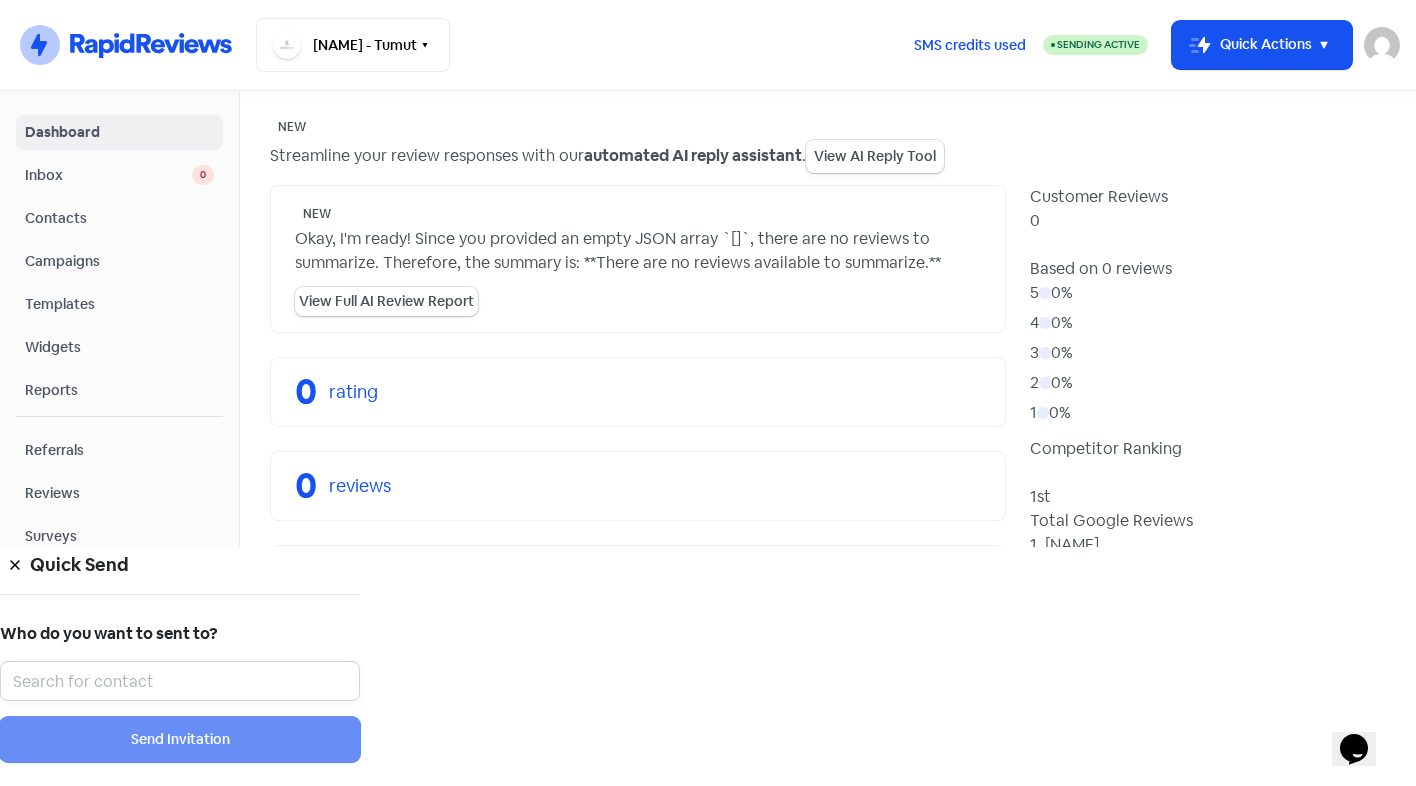 click at bounding box center [180, 681] 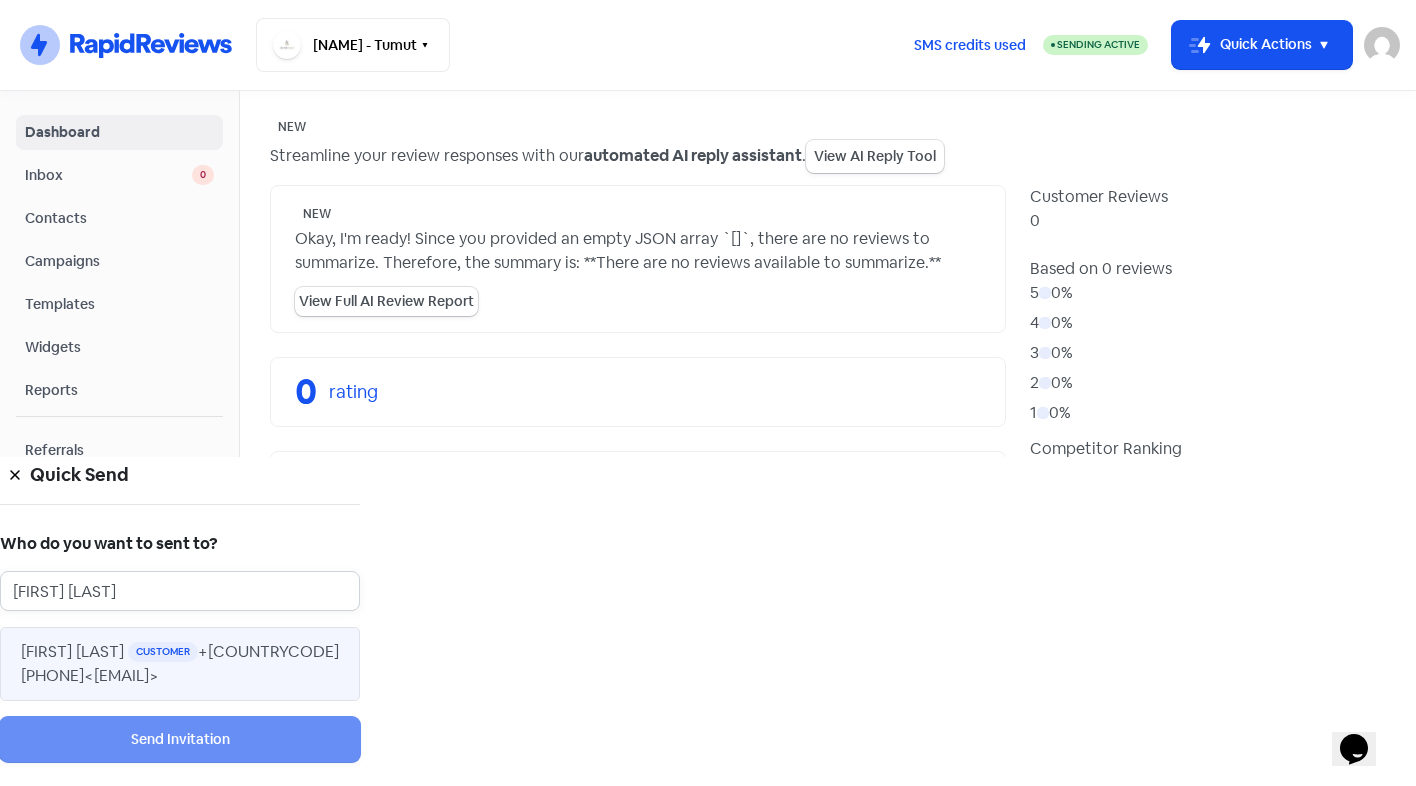 type on "[FIRST] [LAST]" 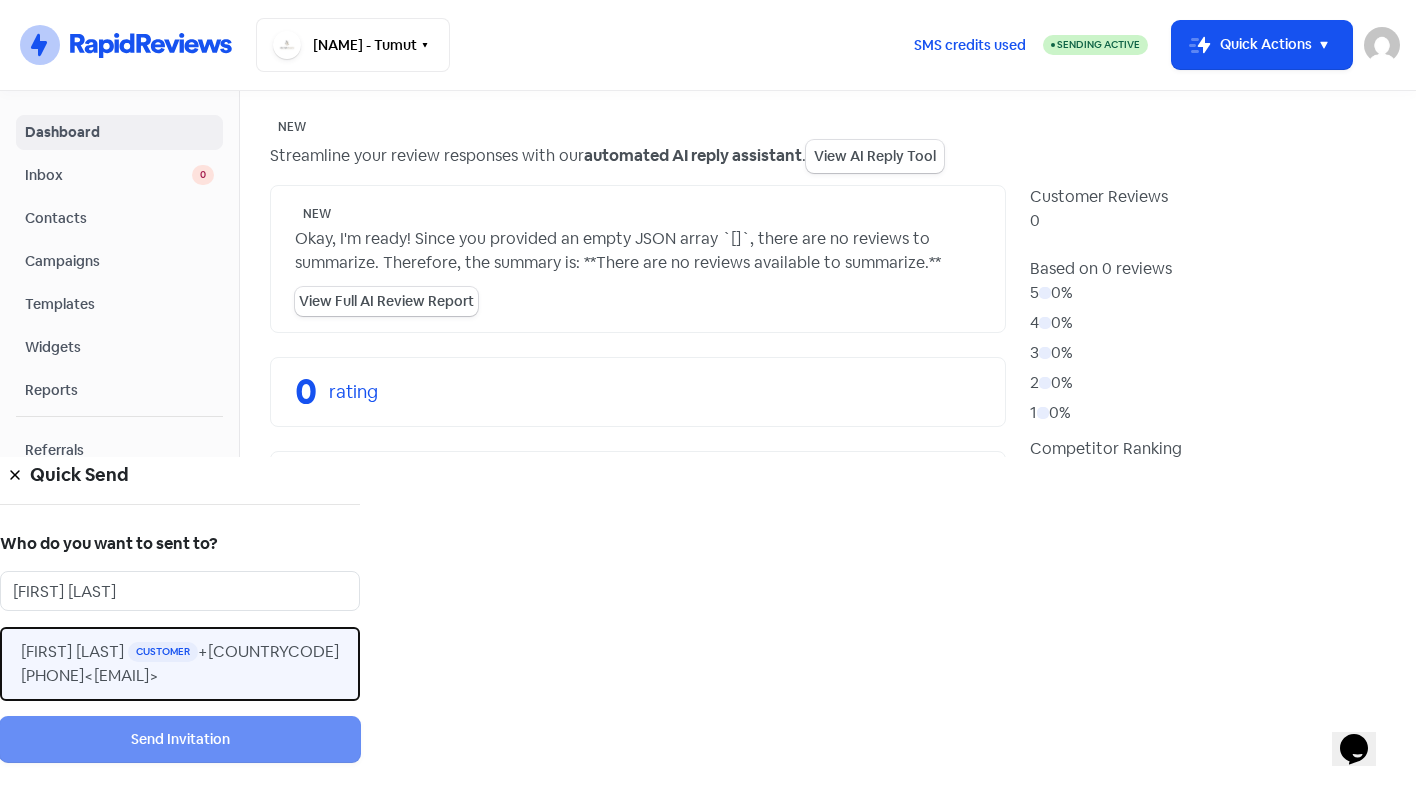 click on "<[EMAIL]>" at bounding box center (72, 651) 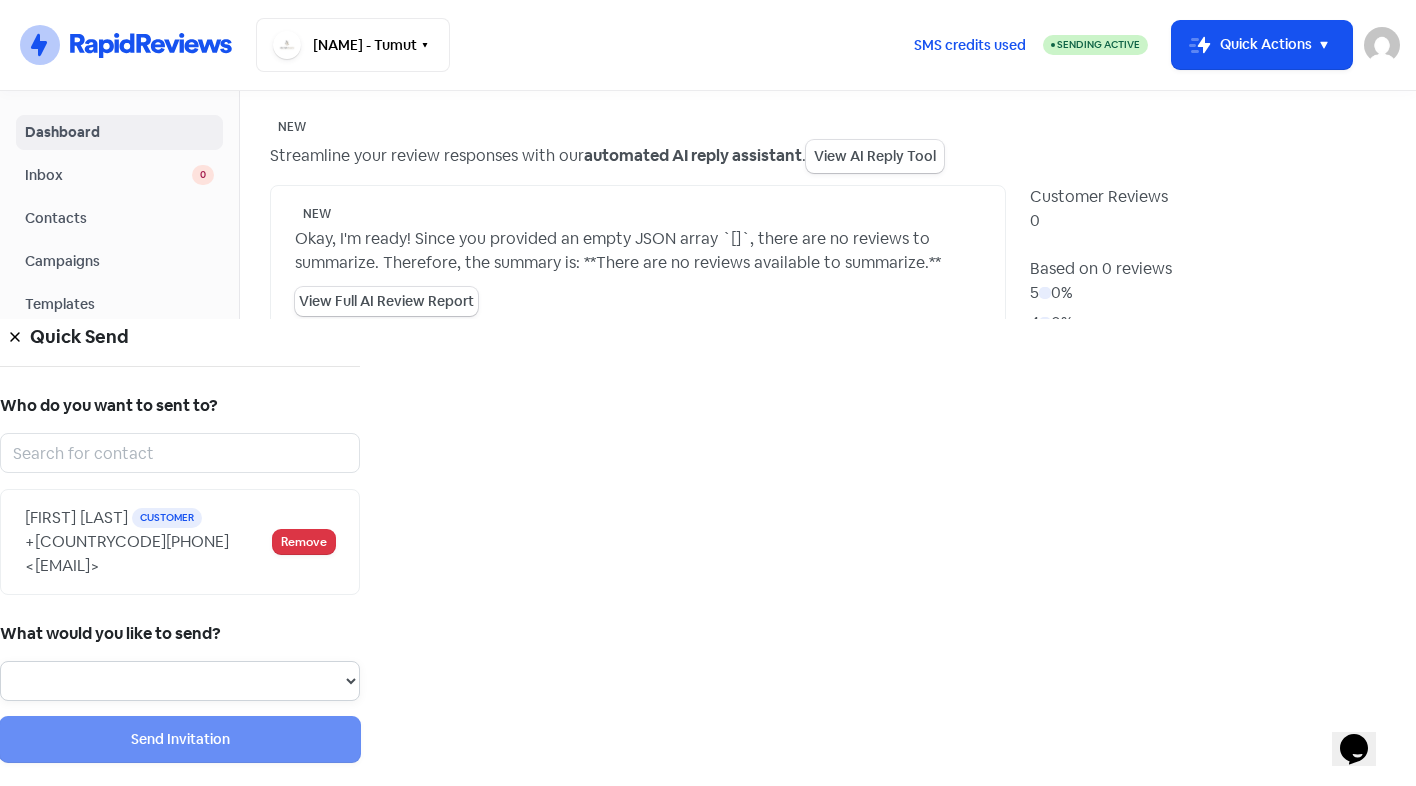 click on "Review Invitation Referral Invitation Survey Invitation Video Invitation" at bounding box center (180, 681) 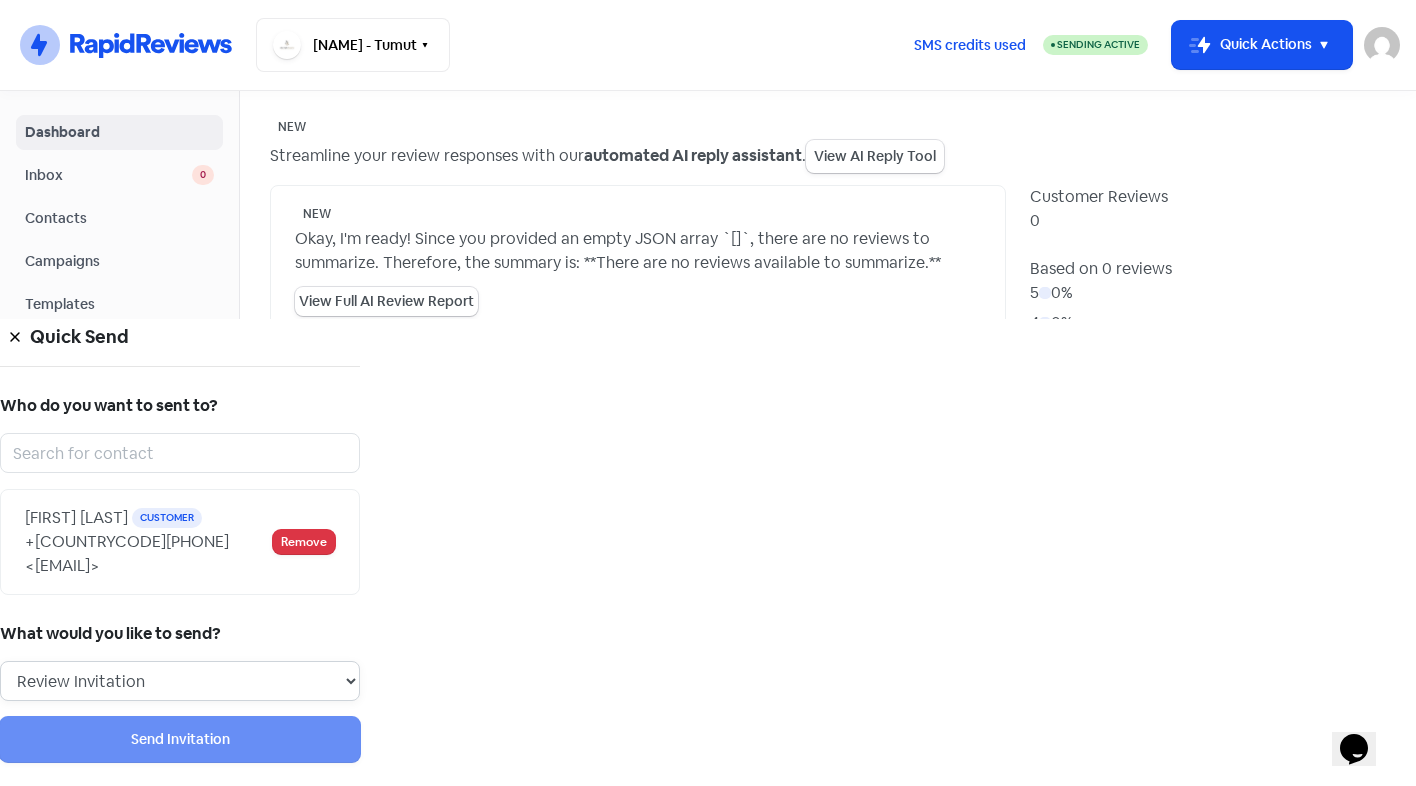 click on "Review Invitation Referral Invitation Survey Invitation Video Invitation" at bounding box center [180, 681] 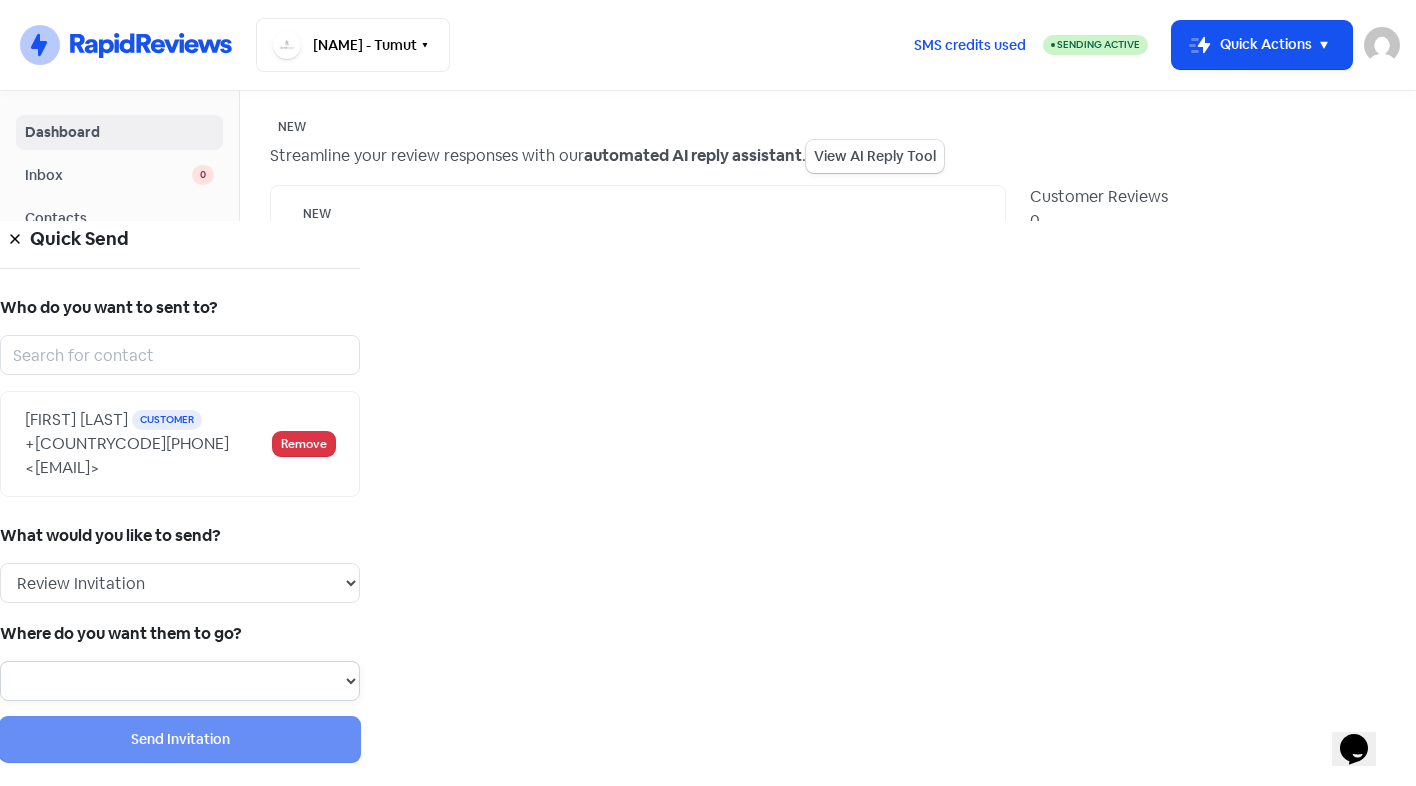 click at bounding box center [180, 681] 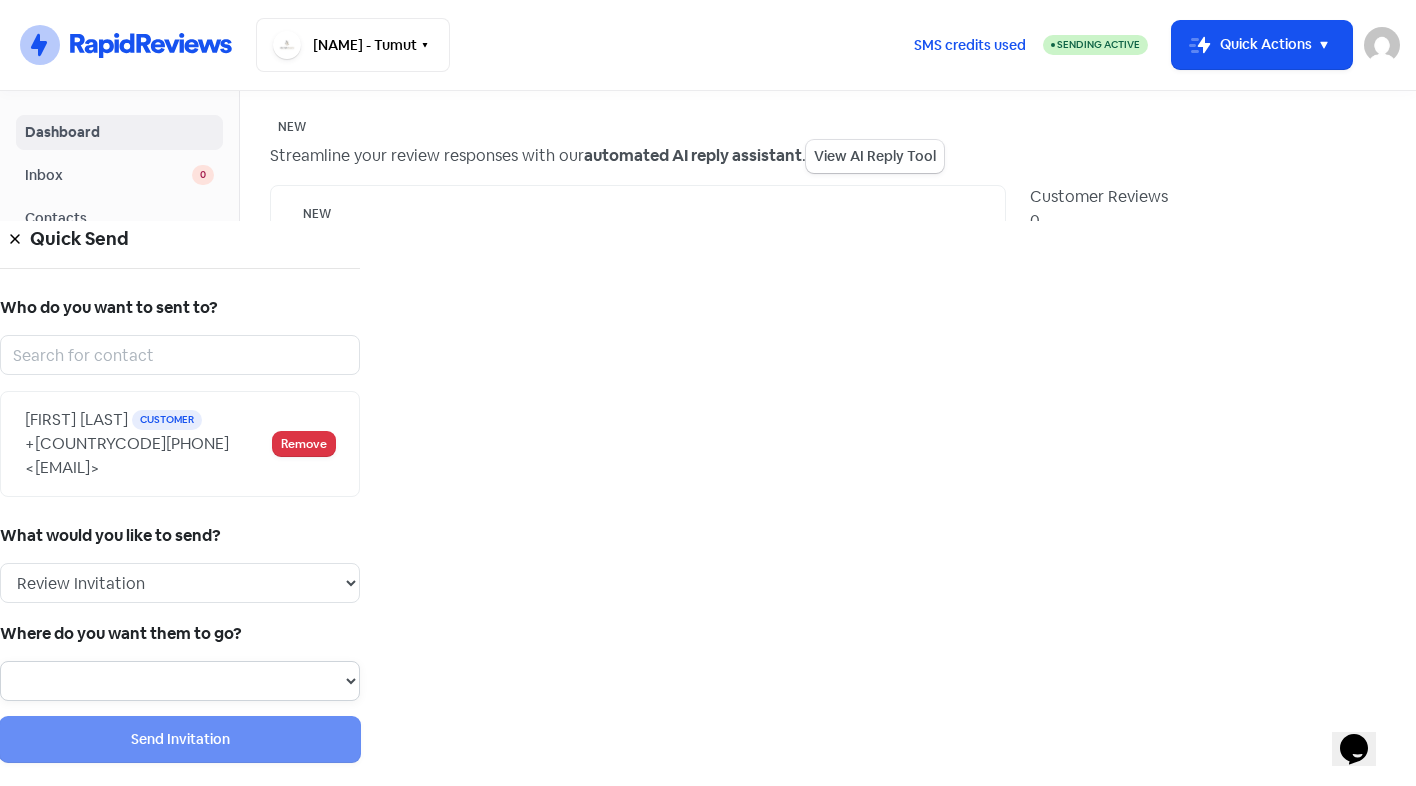 select on "1002" 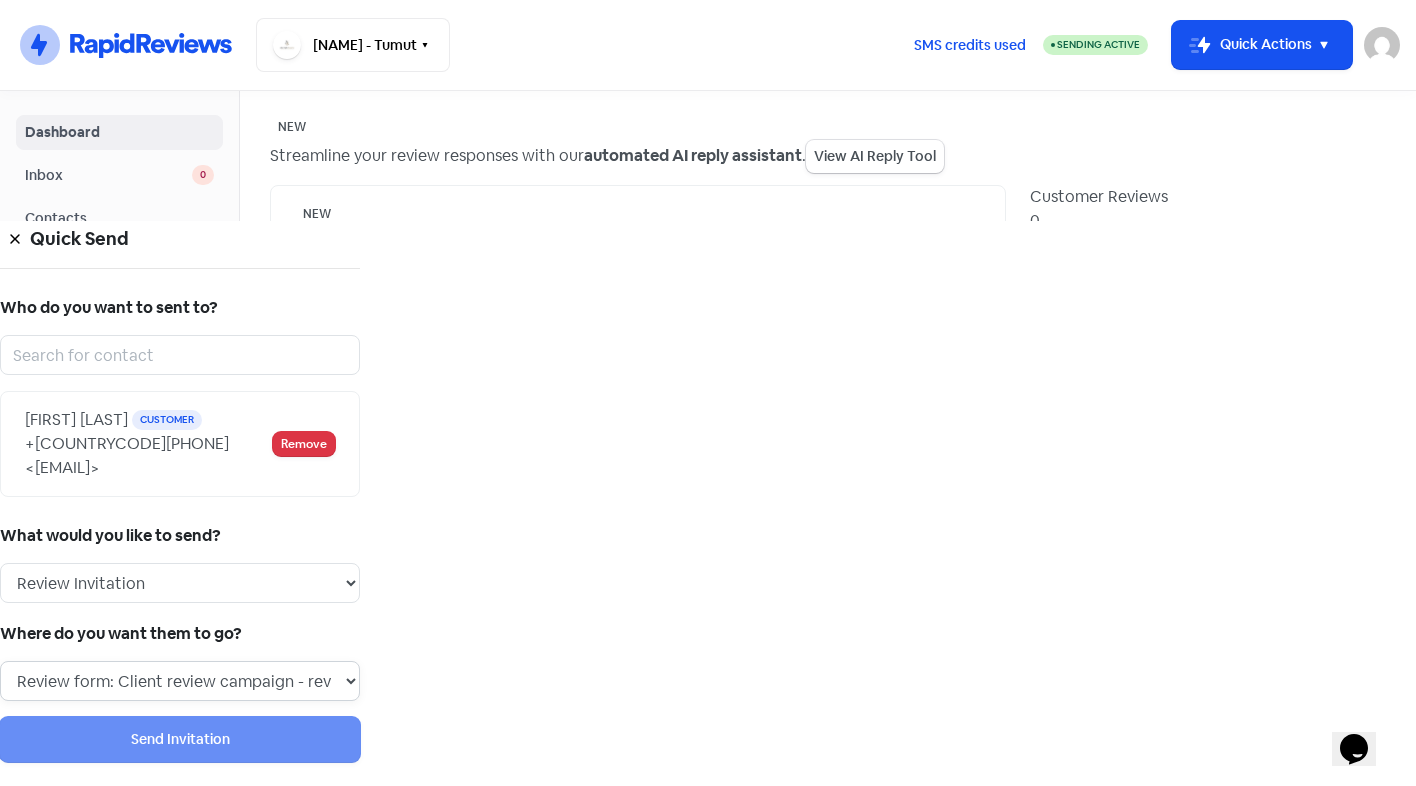 click on "Review form: Client review campaign - review form   Review form: Professionals review campaign - review form" at bounding box center [180, 681] 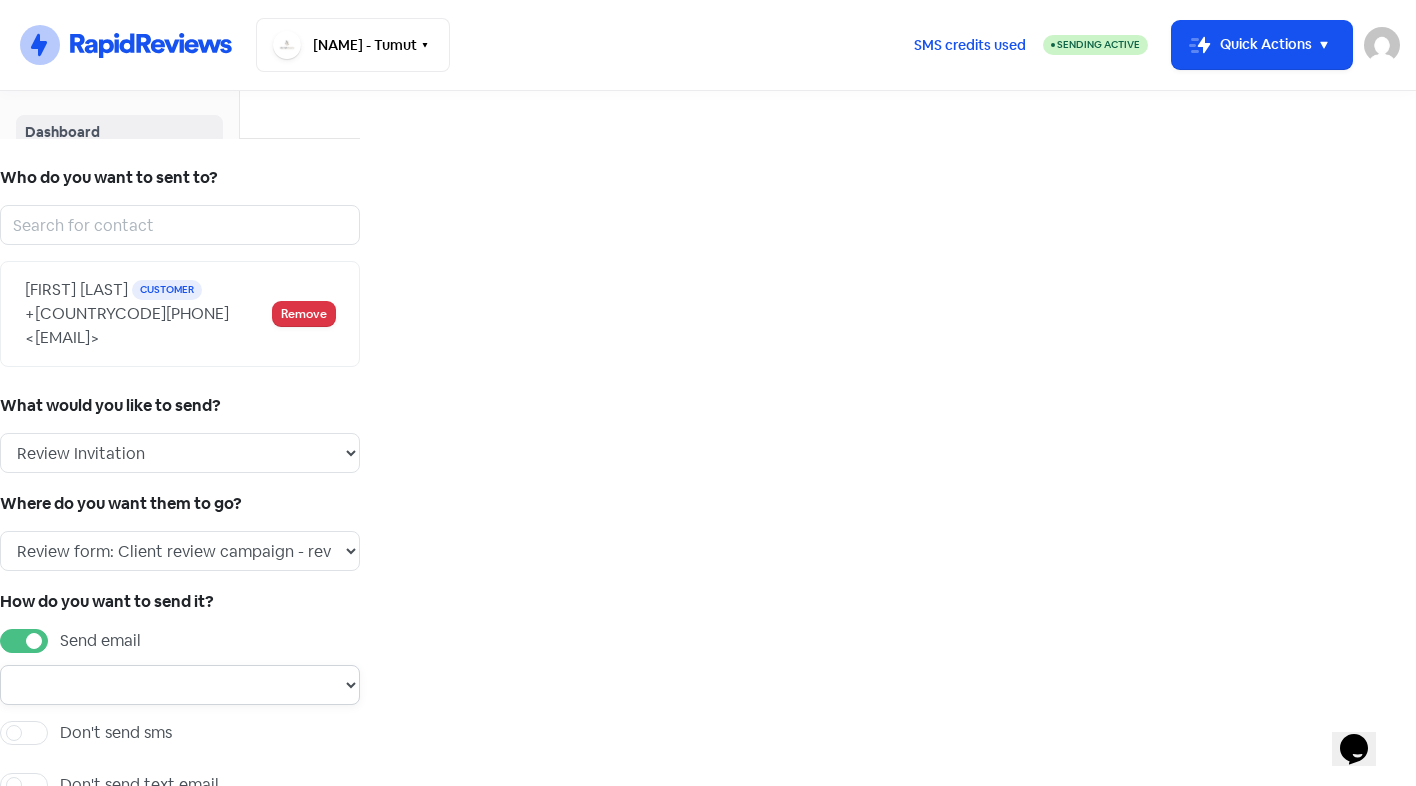 click at bounding box center (180, 685) 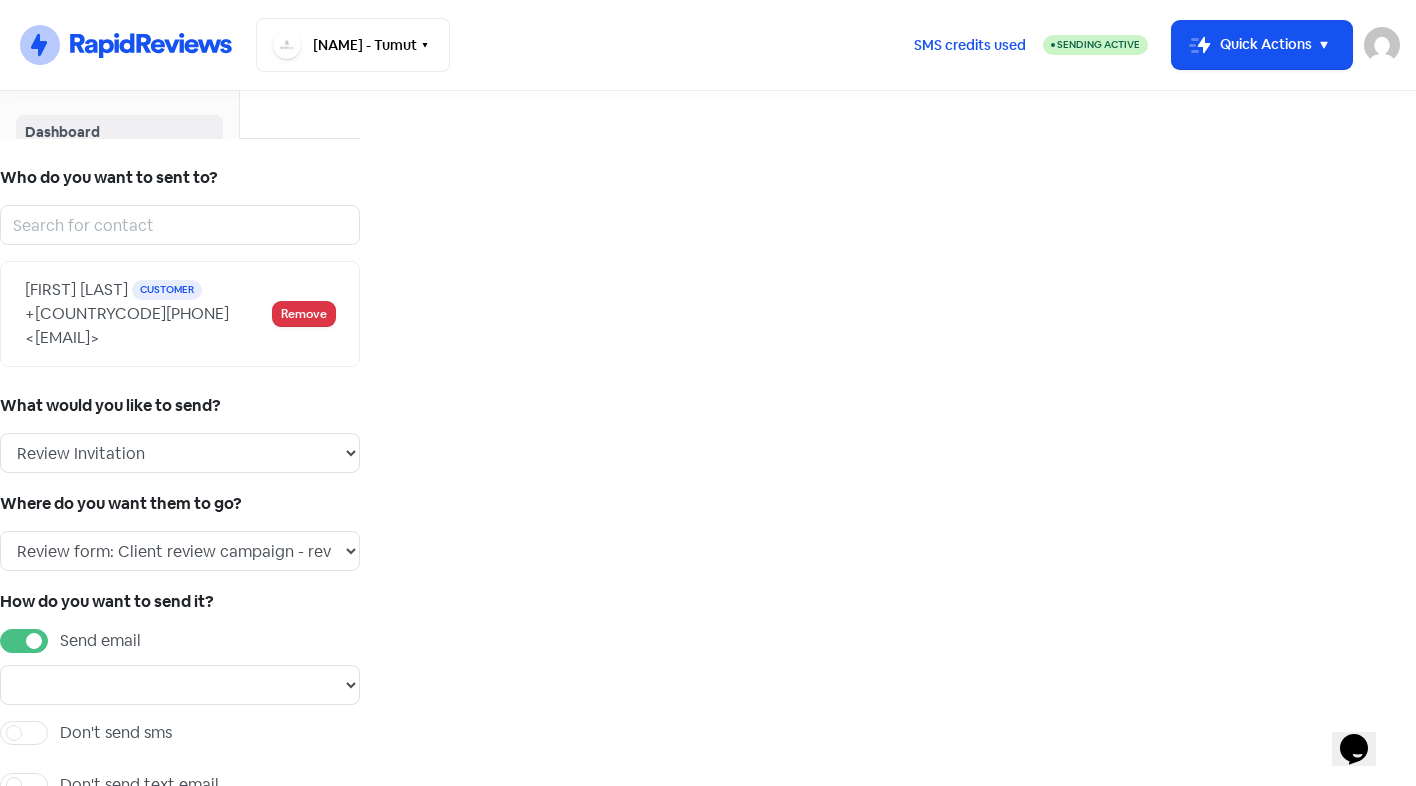 drag, startPoint x: 1082, startPoint y: 617, endPoint x: 1135, endPoint y: 630, distance: 54.571056 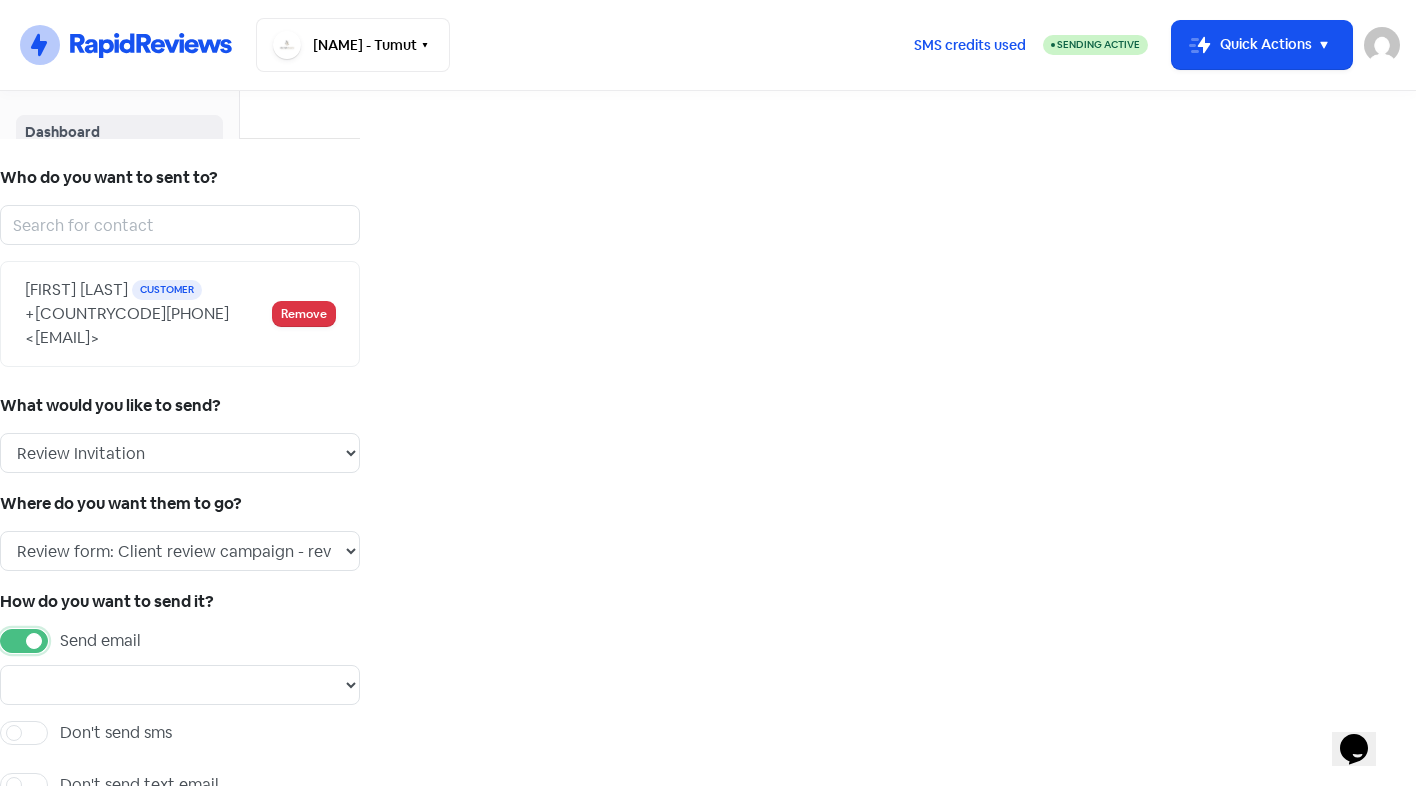 click on "Send email" at bounding box center [66, 635] 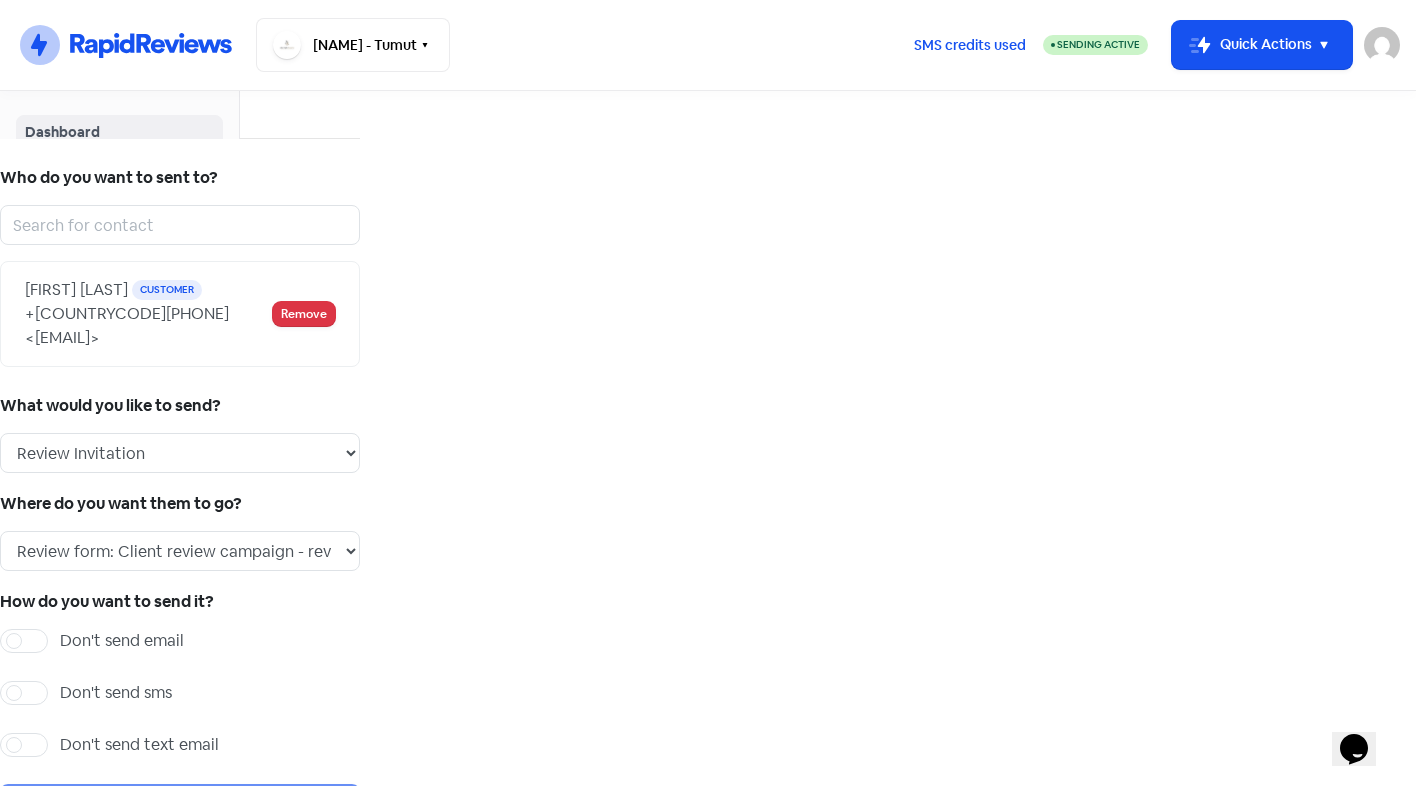click on "Don't send sms" at bounding box center (116, 693) 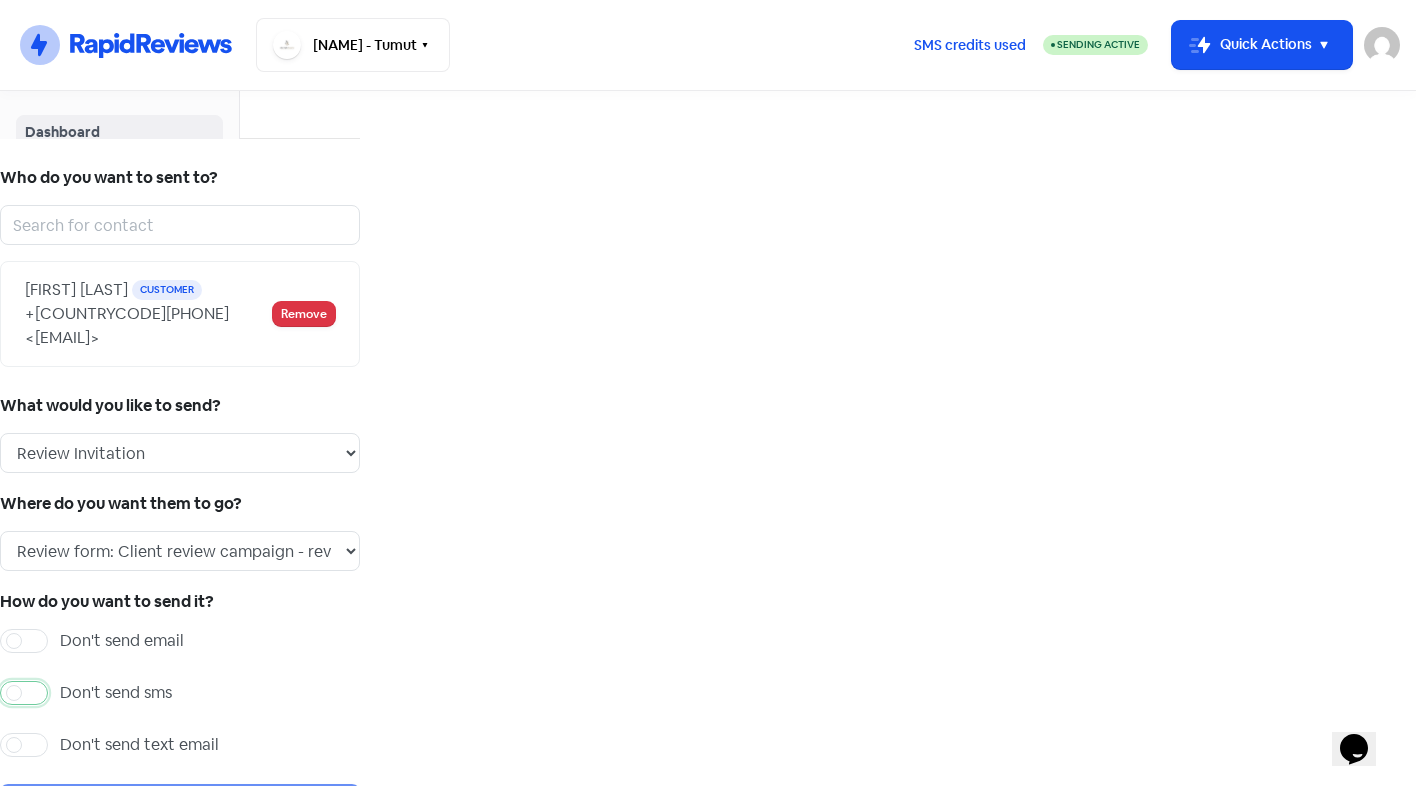 click on "Don't send sms" at bounding box center [66, 687] 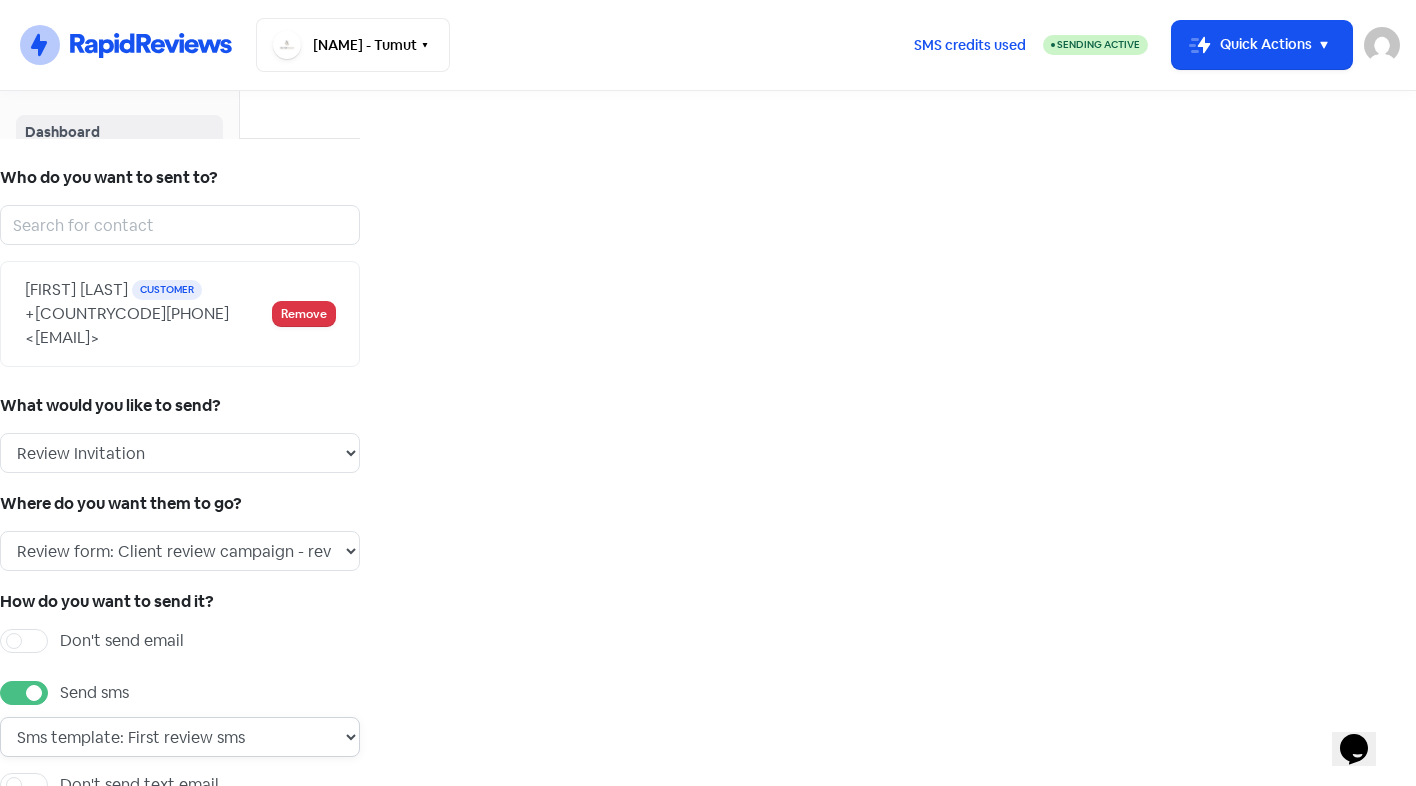 click on "Sms template: First review sms" at bounding box center (180, 737) 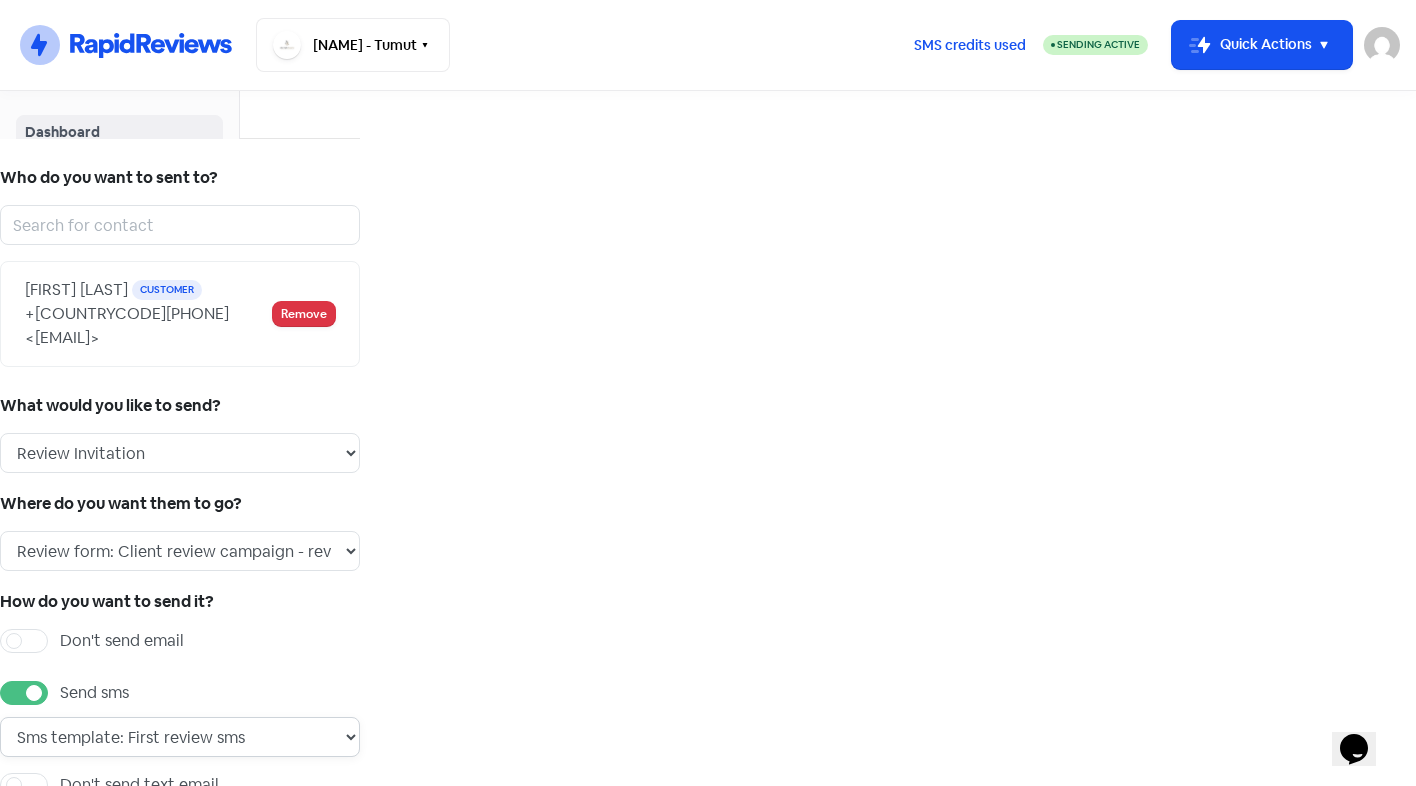 scroll, scrollTop: 113, scrollLeft: 0, axis: vertical 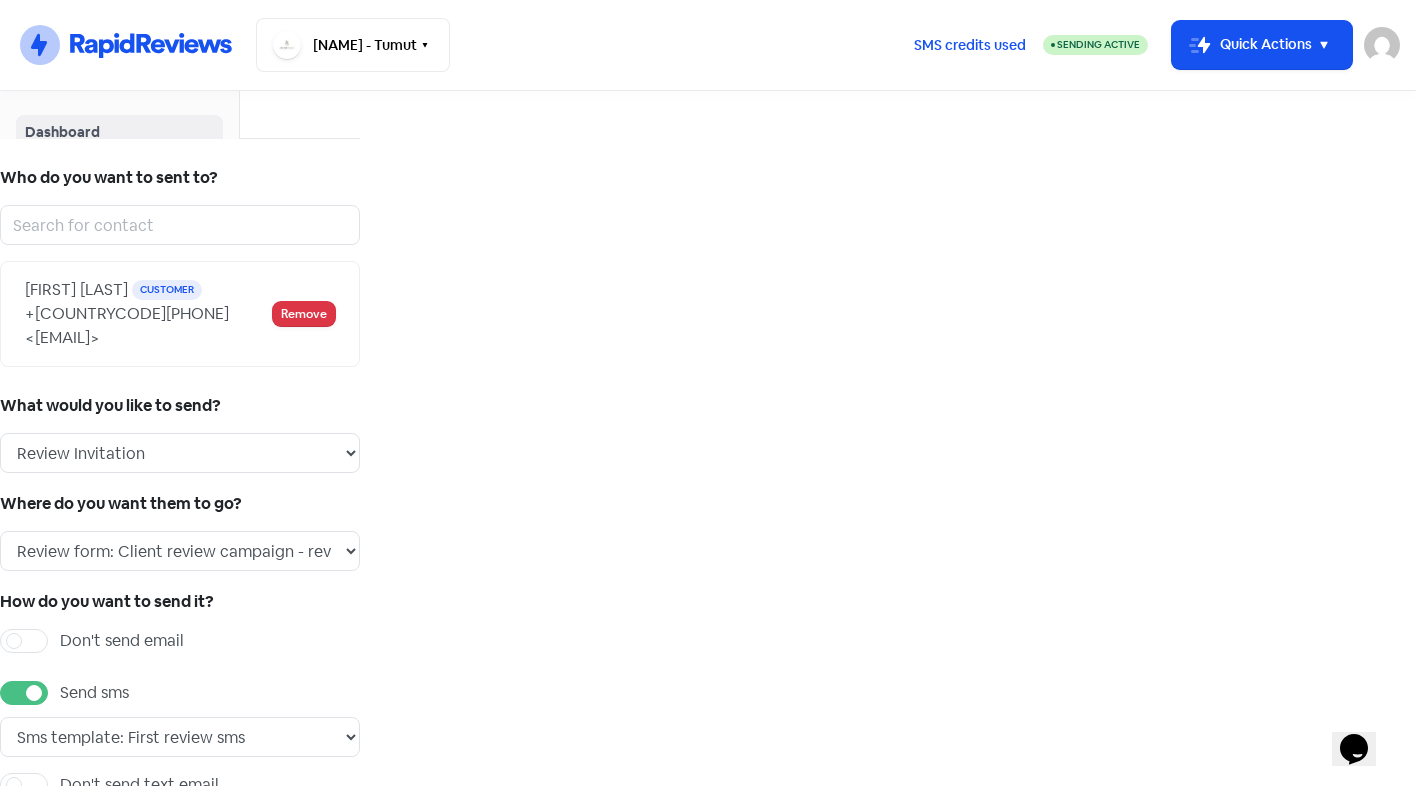 click on "Send Invitation" at bounding box center [180, 847] 